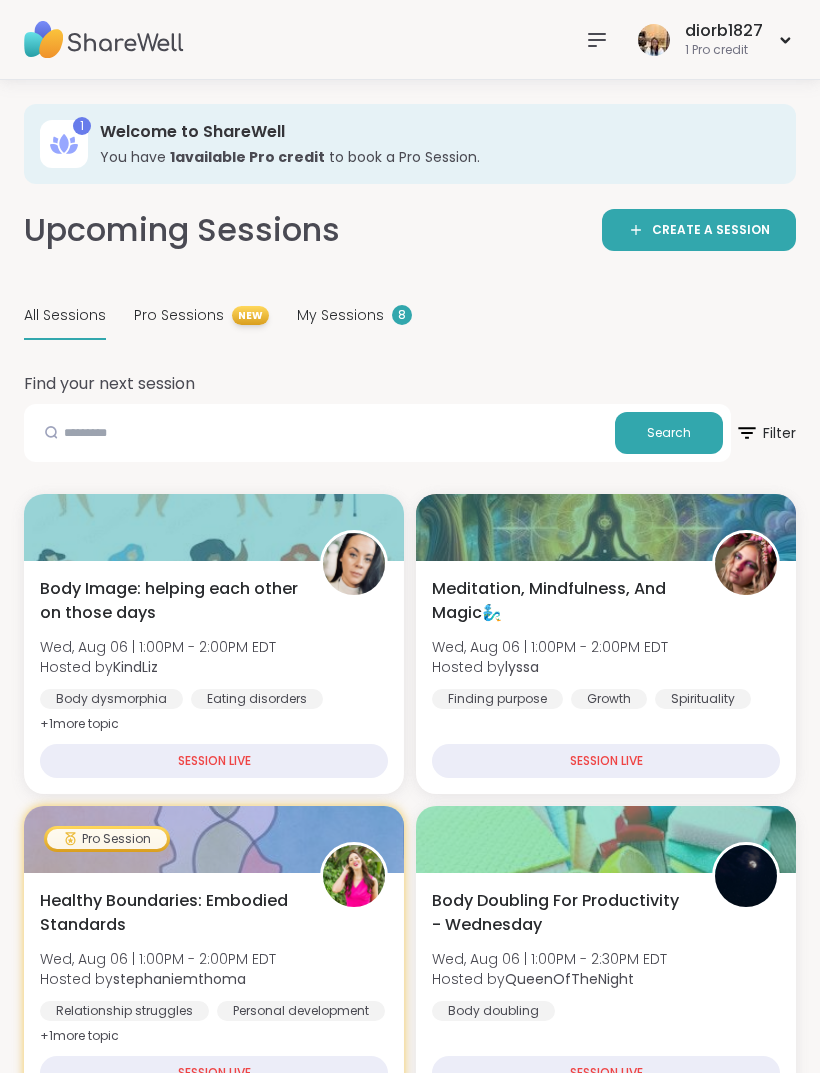 scroll, scrollTop: 3220, scrollLeft: 0, axis: vertical 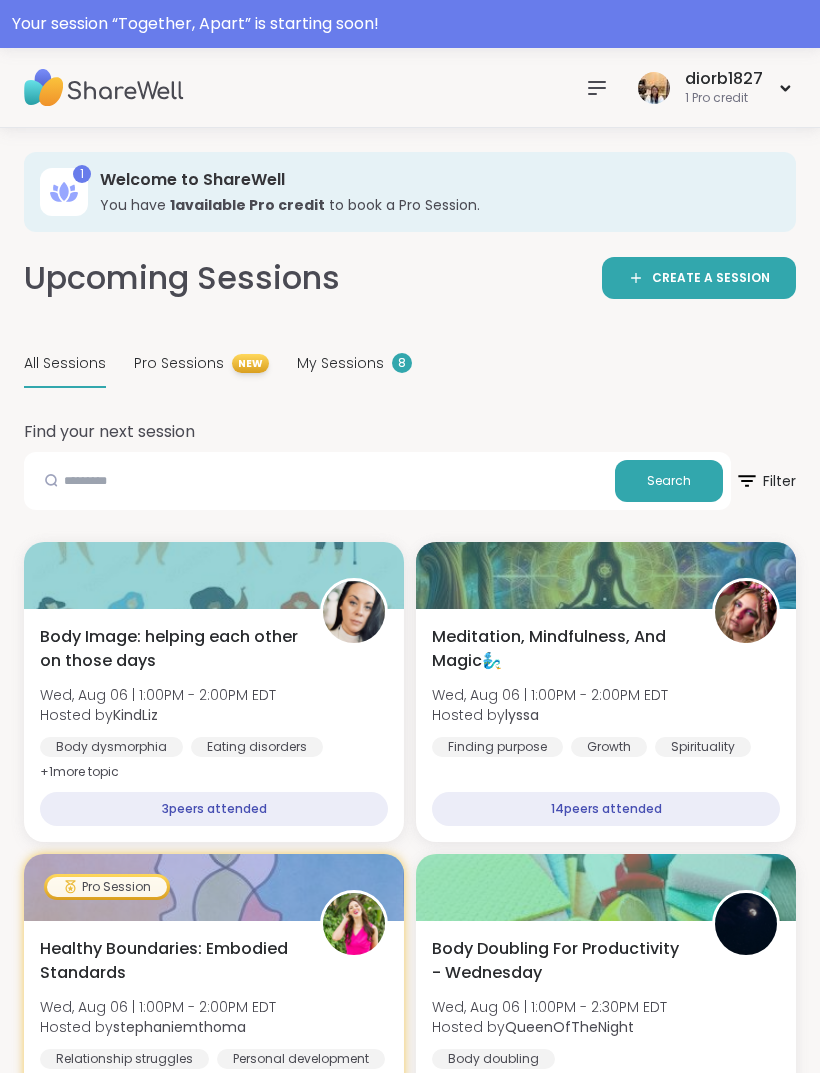 click on "My Sessions" at bounding box center (340, 363) 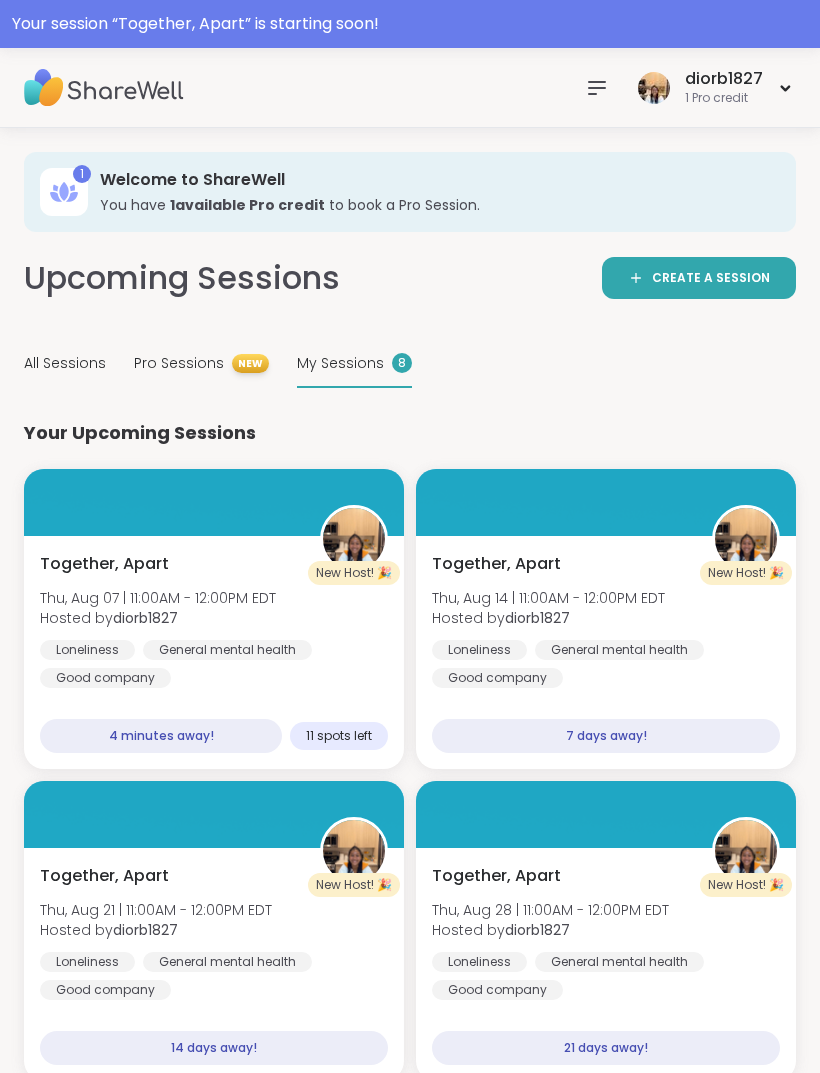 click on "Together, Apart Thu, Aug 07 | 11:00AM - 12:00PM EDT Hosted by  [USERNAME] Loneliness General mental health Good company" at bounding box center (214, 620) 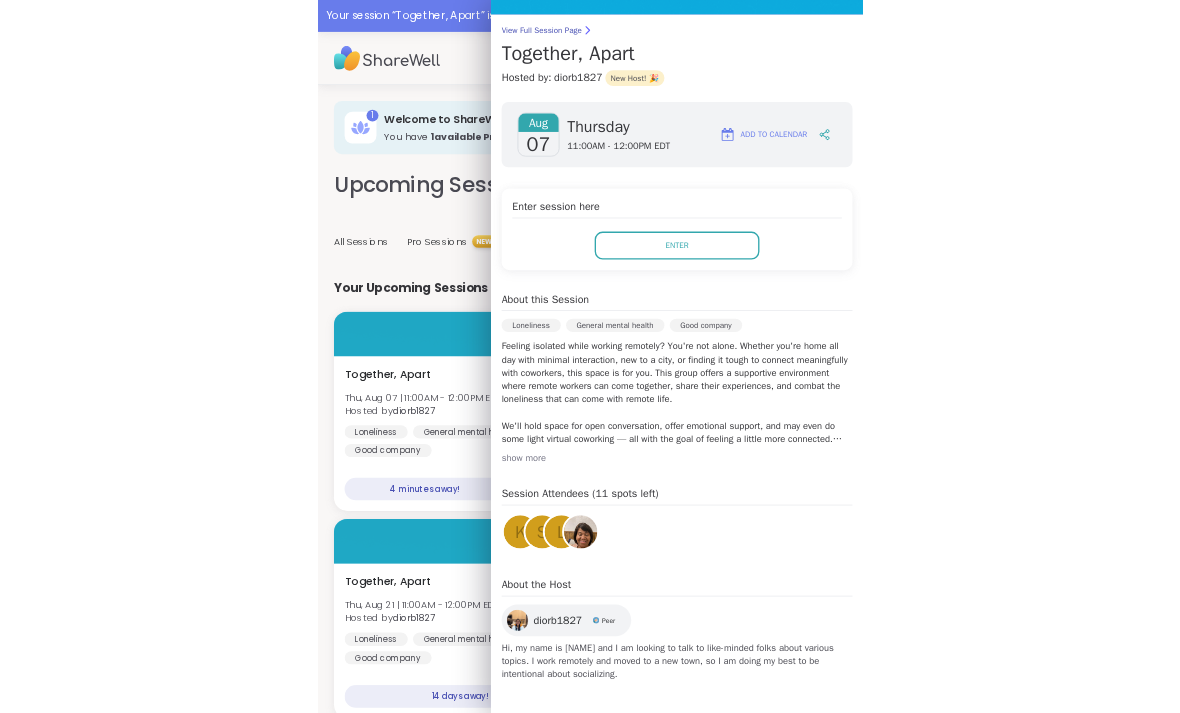 scroll, scrollTop: 139, scrollLeft: 0, axis: vertical 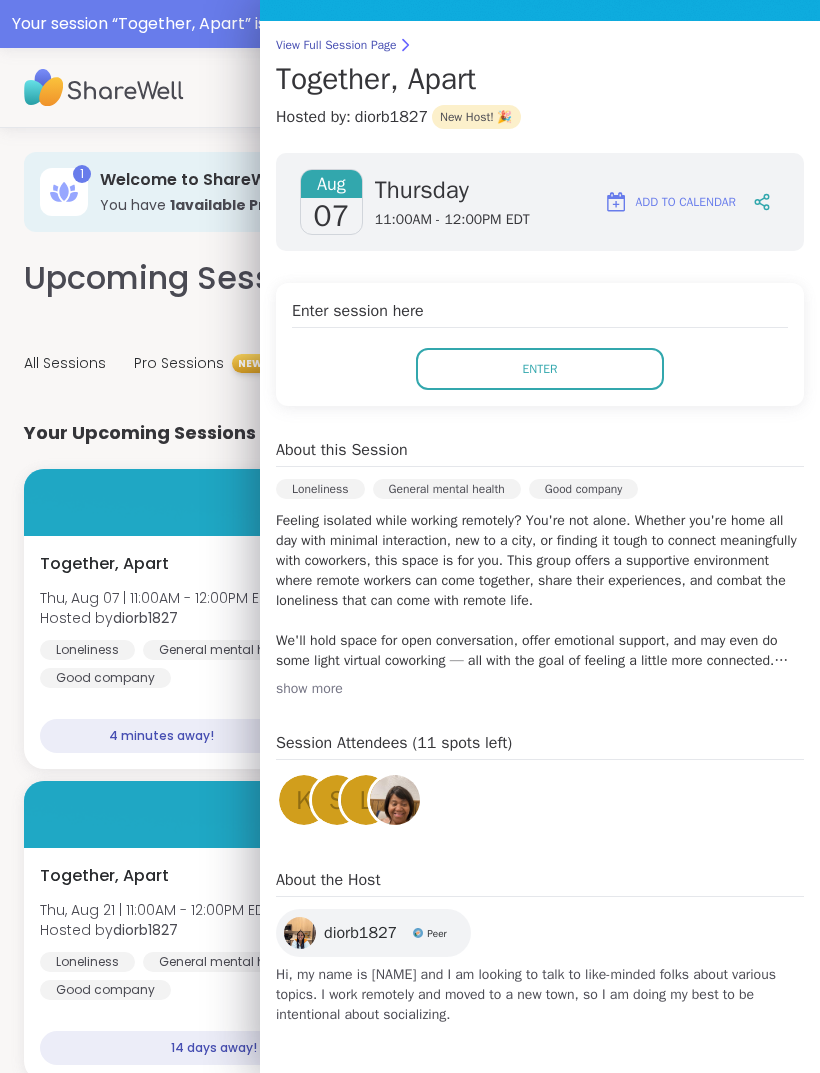 click on "Enter" at bounding box center [540, 369] 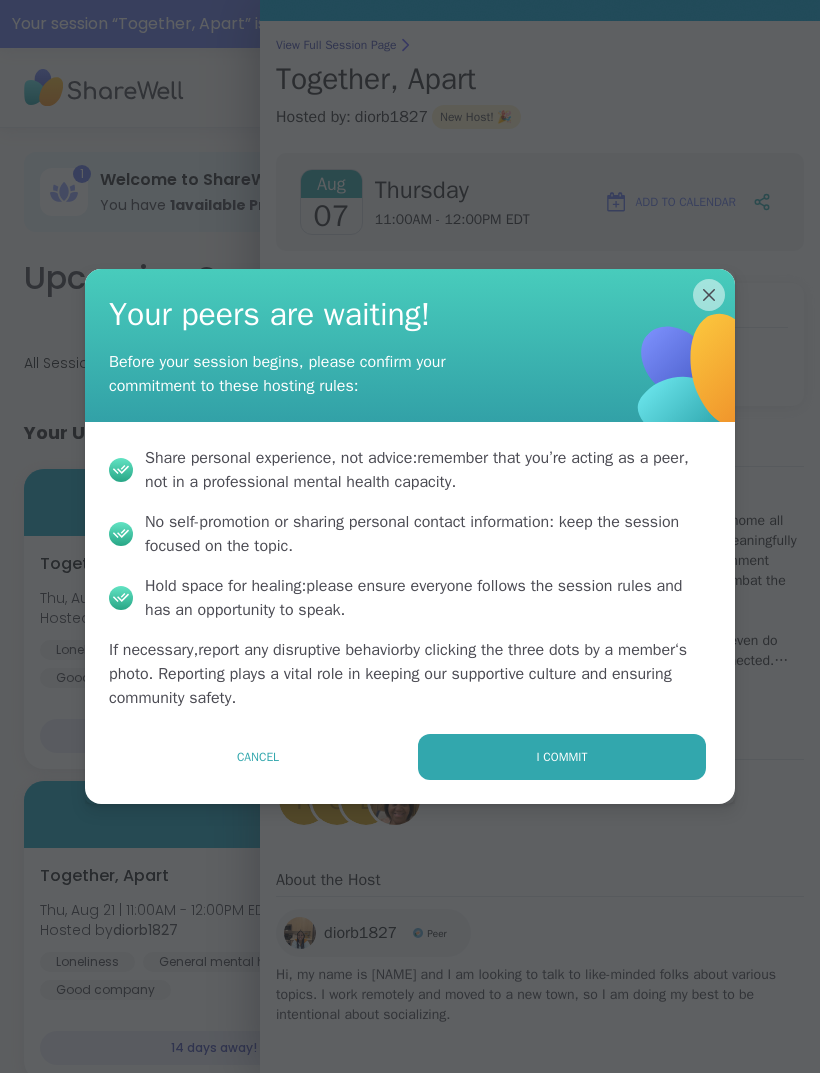click on "I commit" at bounding box center [562, 757] 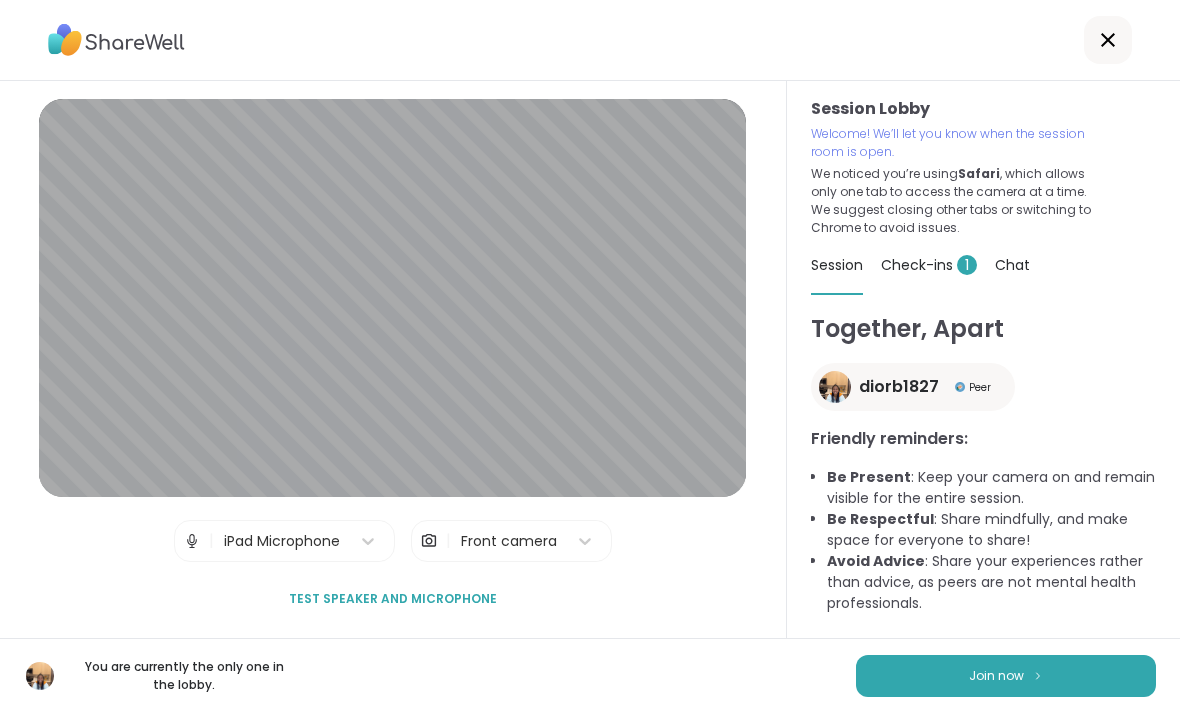 click on "Join now" at bounding box center [1006, 676] 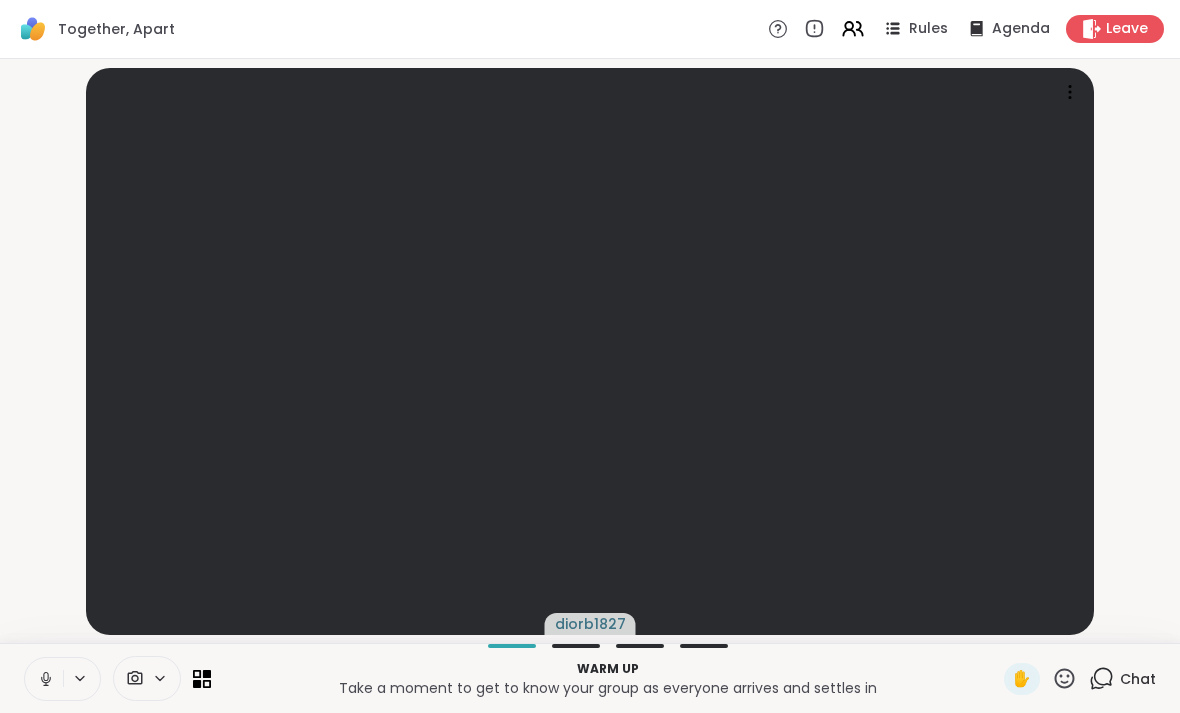 click 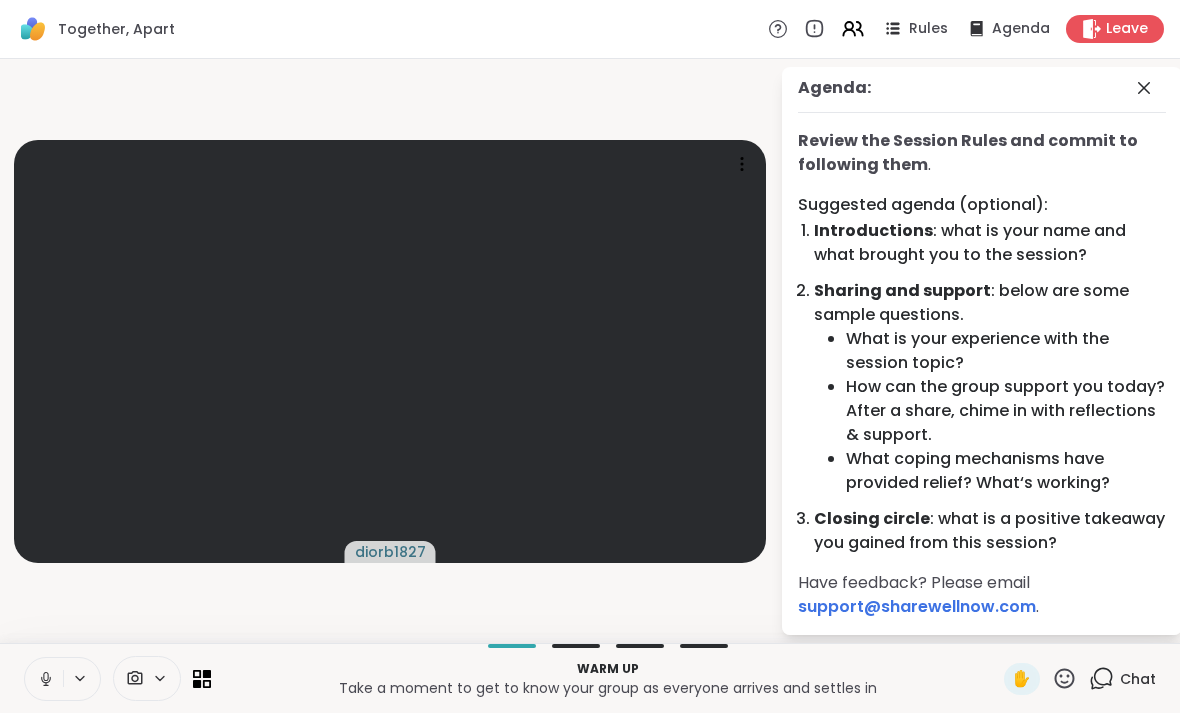 scroll, scrollTop: 7, scrollLeft: 0, axis: vertical 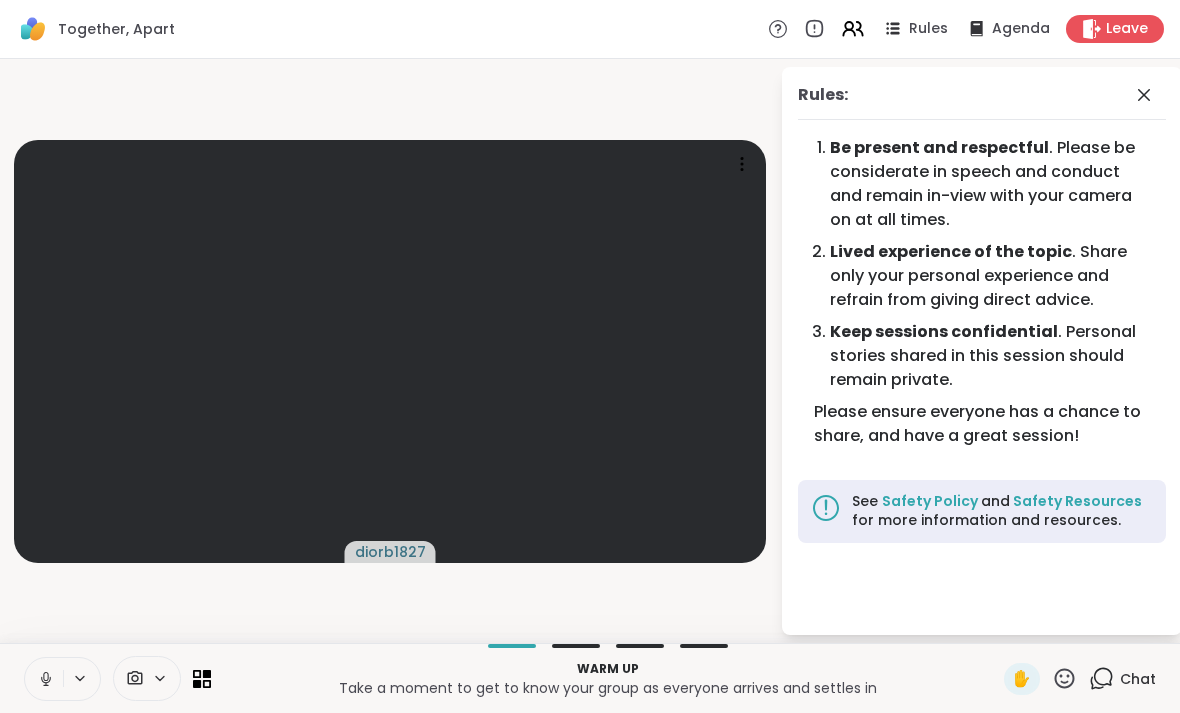 click on "Rules" at bounding box center [928, 29] 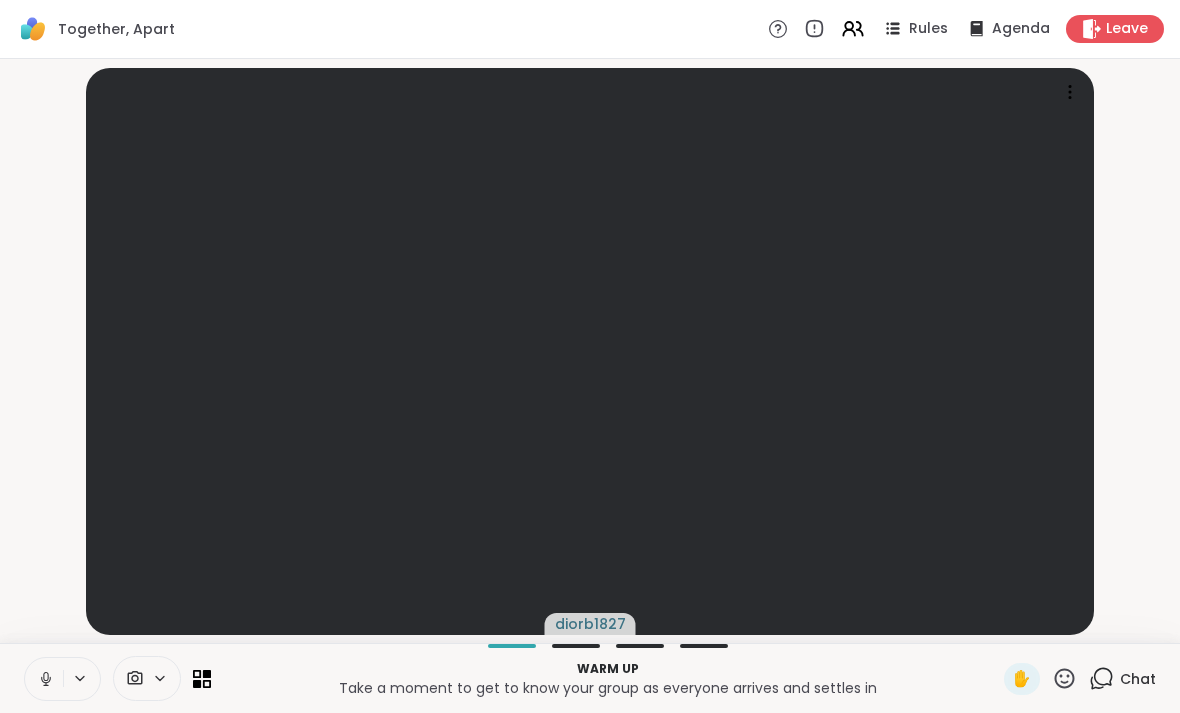 click at bounding box center (44, 679) 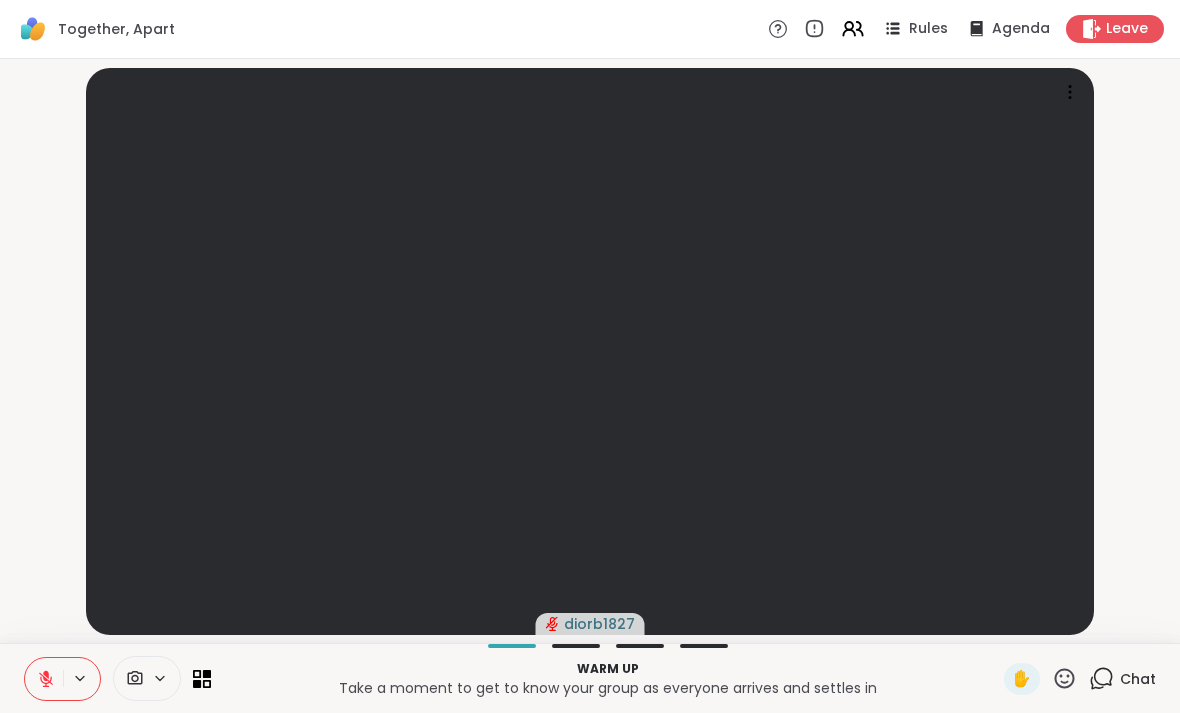 click at bounding box center [81, 678] 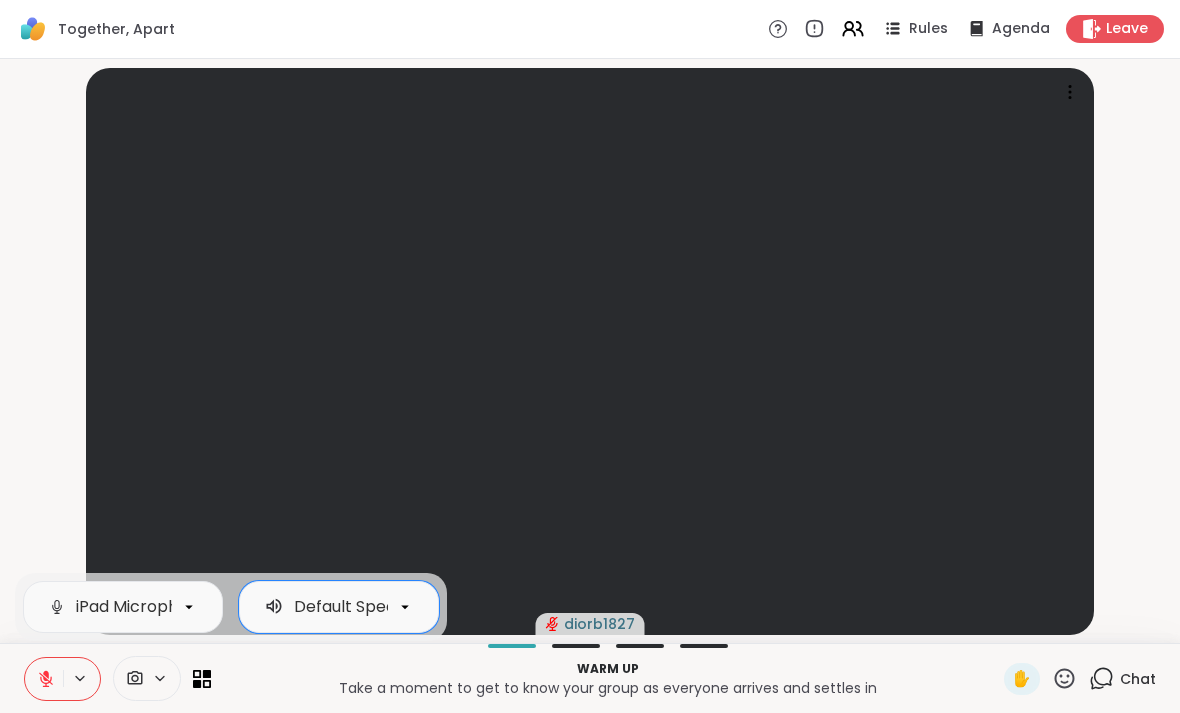 click on "Chat" at bounding box center [1122, 679] 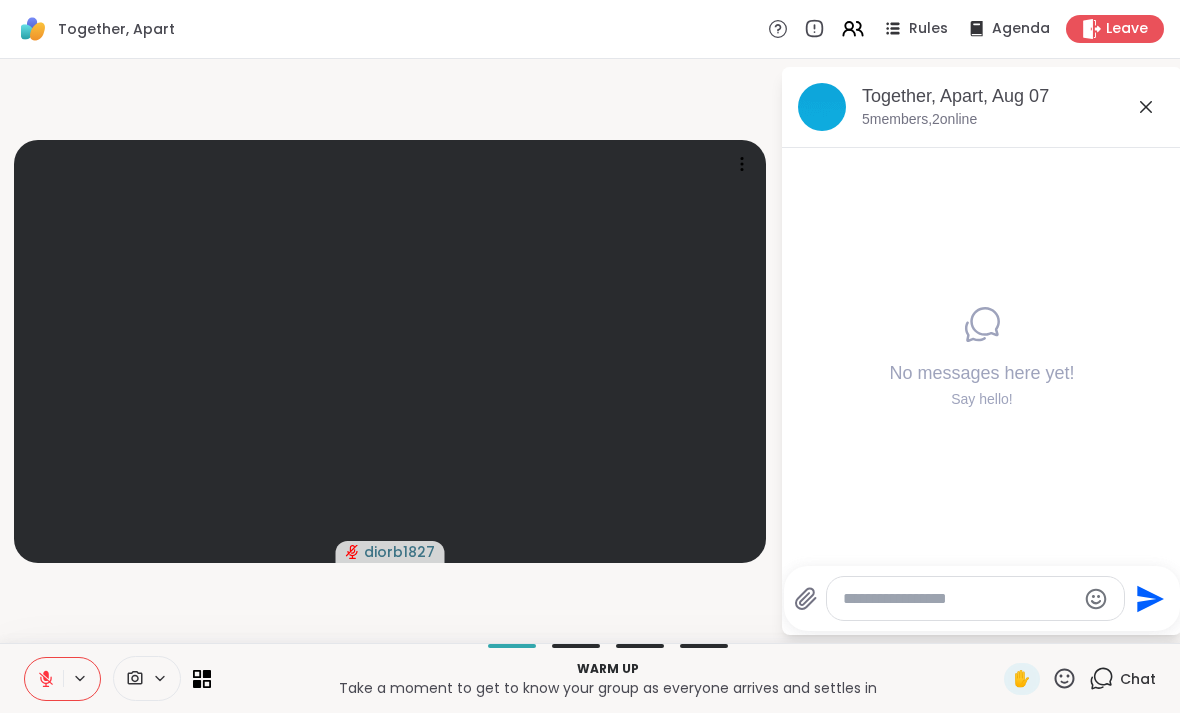 click 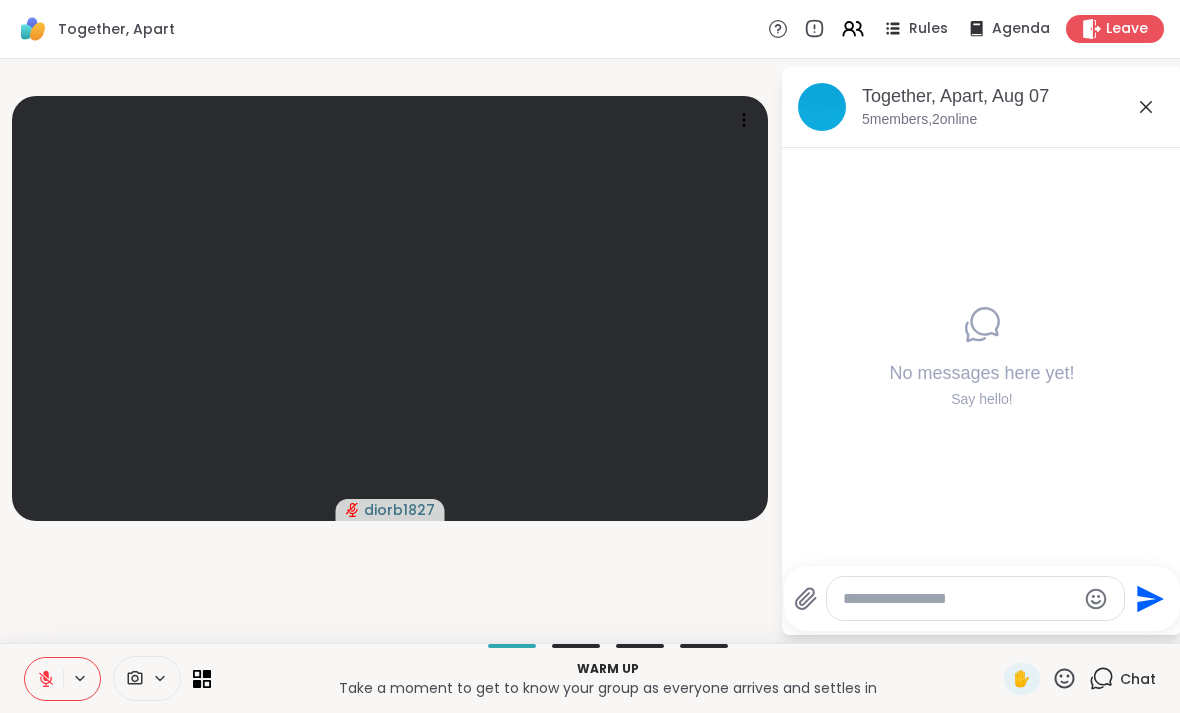 click 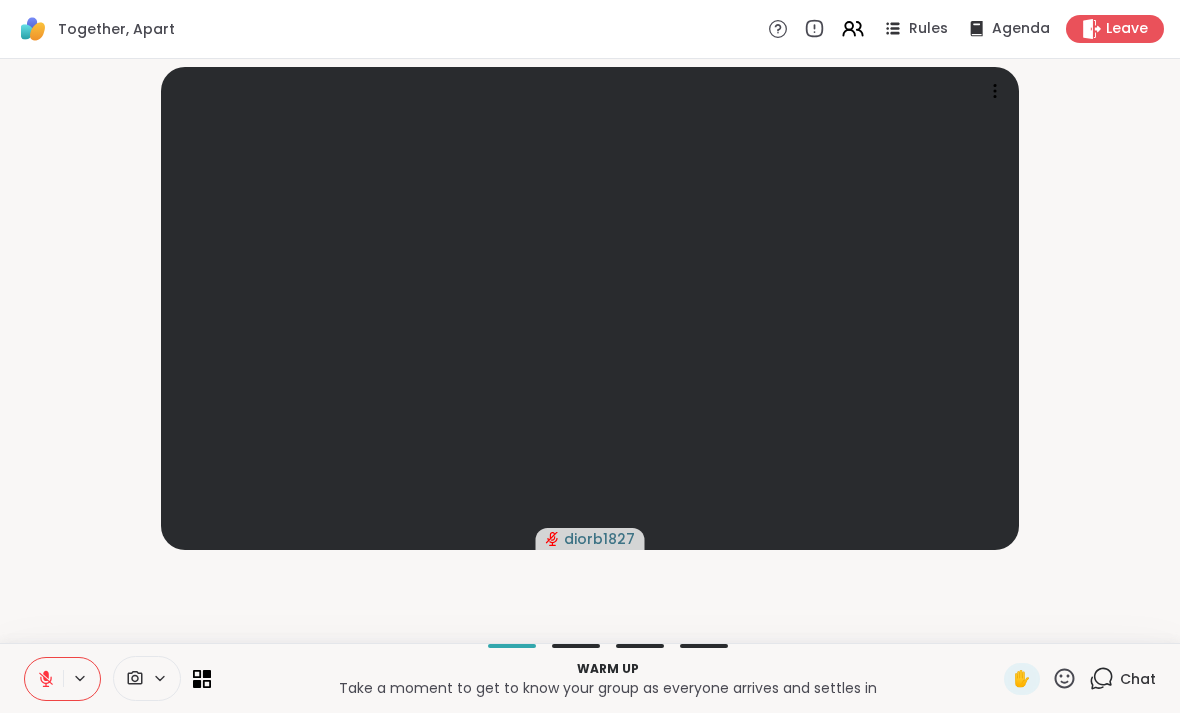 click on "Take a moment to get to know your group as everyone arrives and settles in" at bounding box center [607, 688] 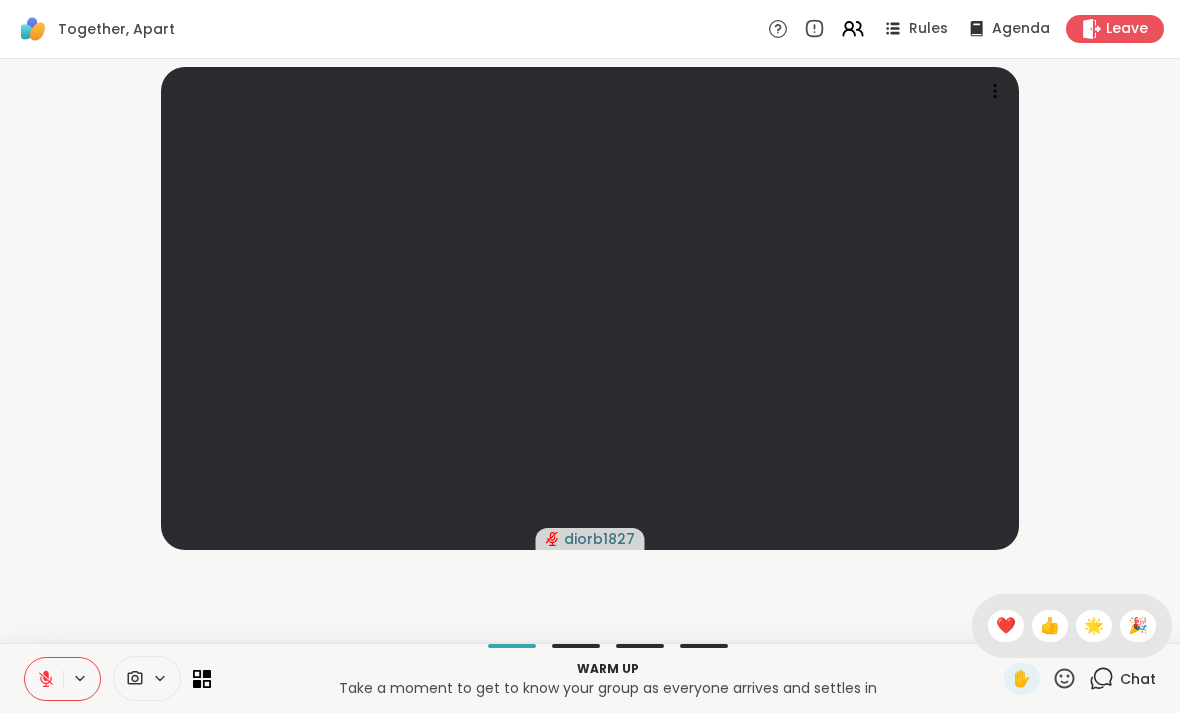 click on "diorb1827" at bounding box center [590, 351] 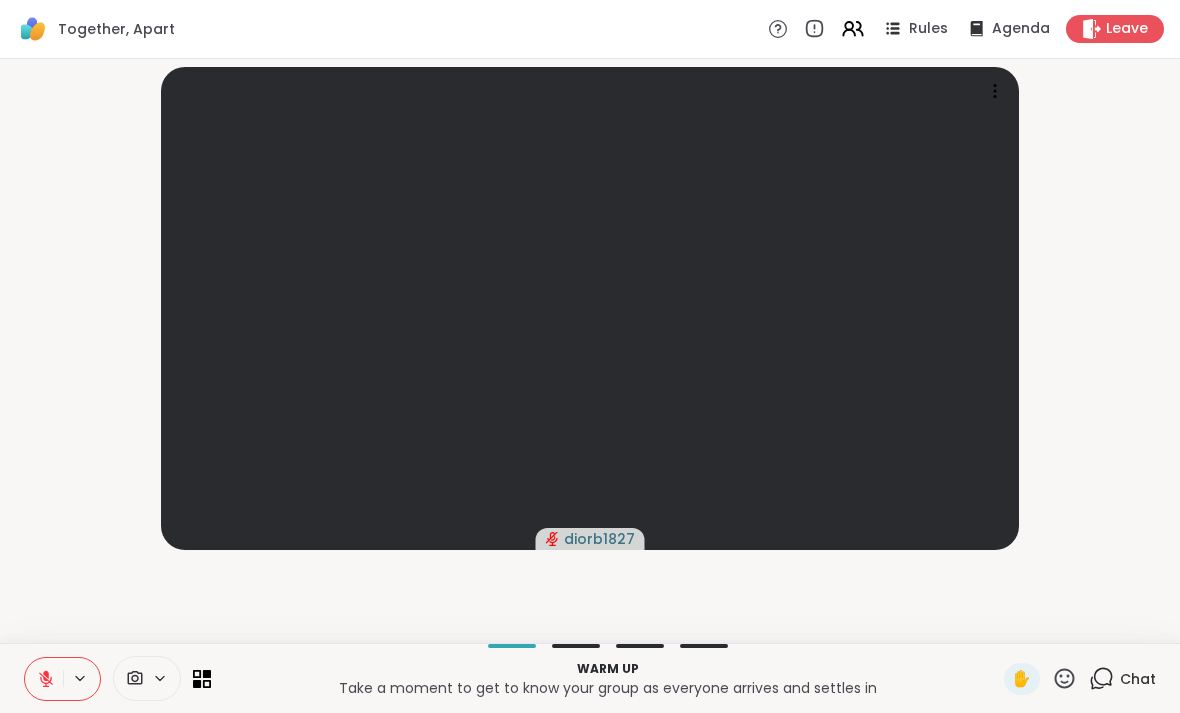 click 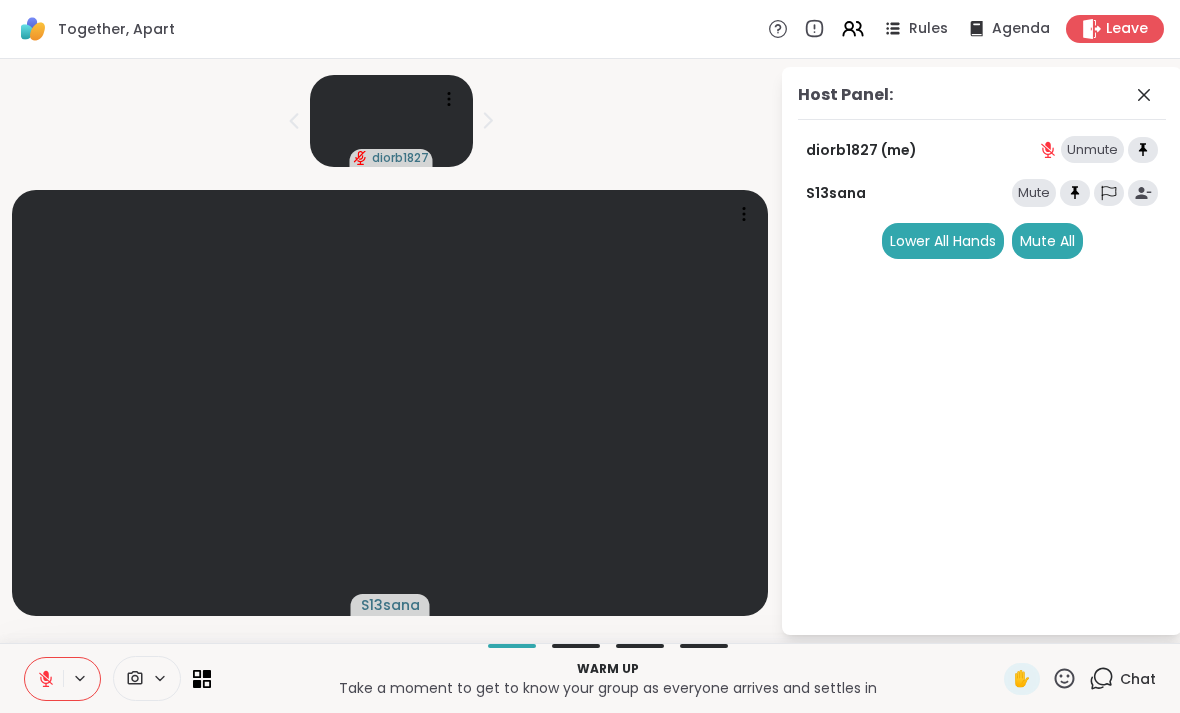 click 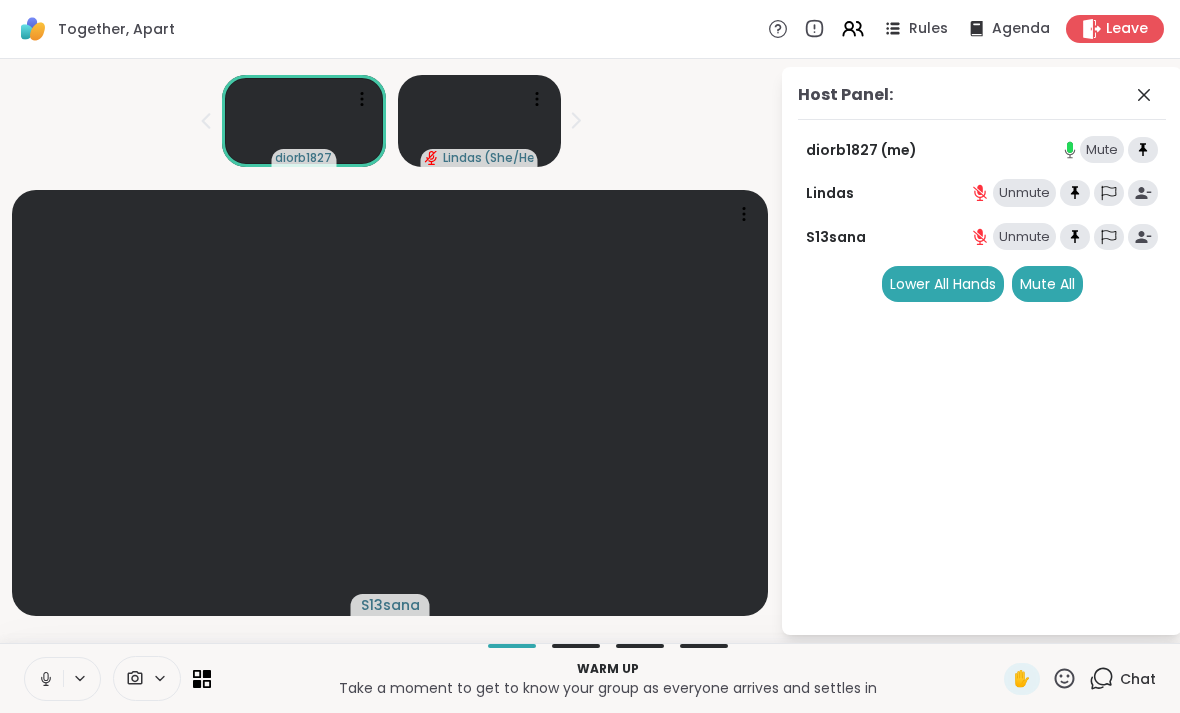click 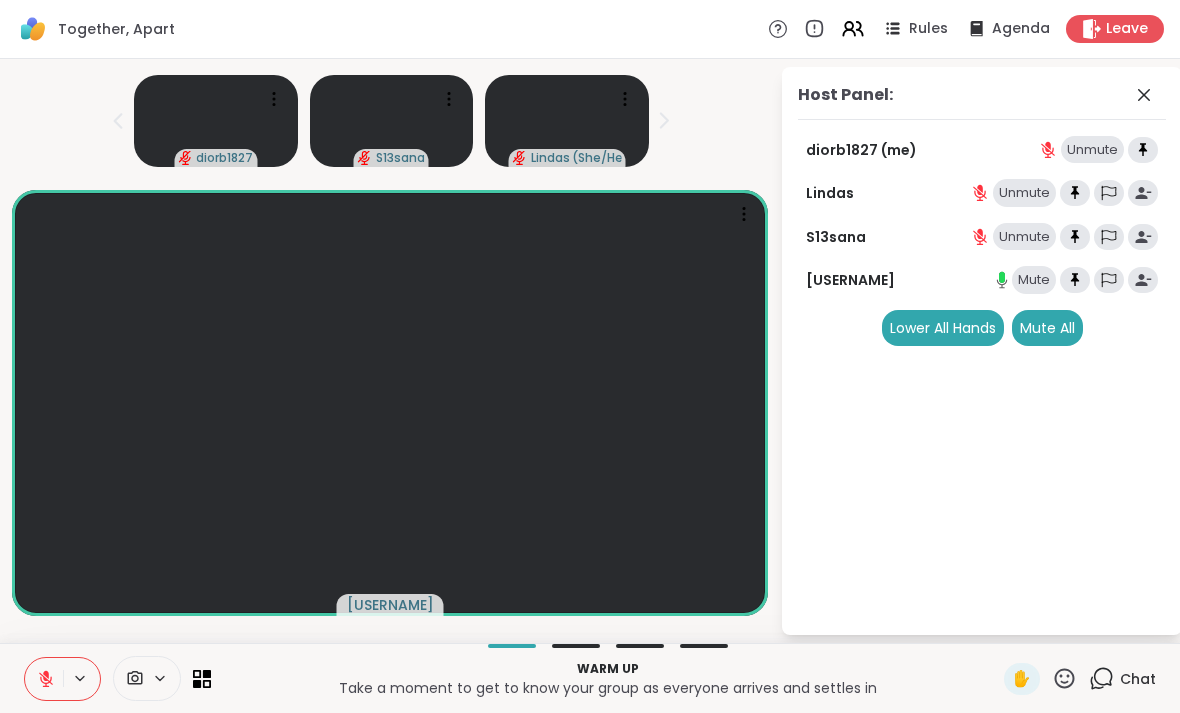 click 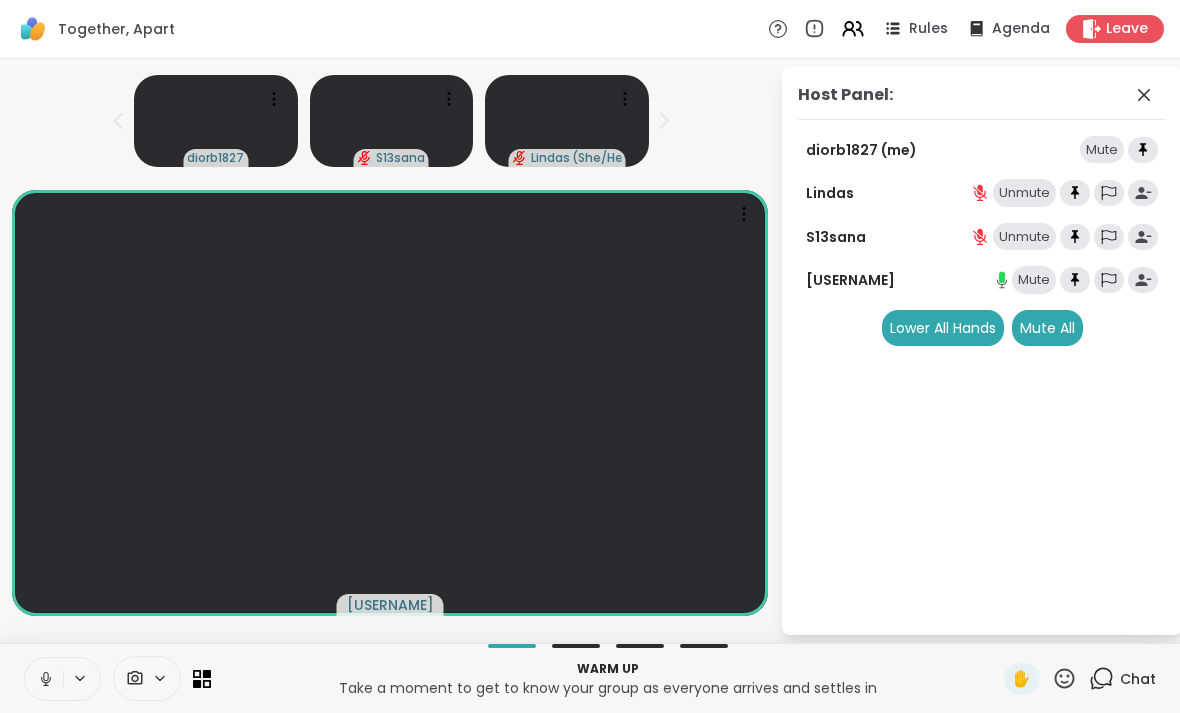 click 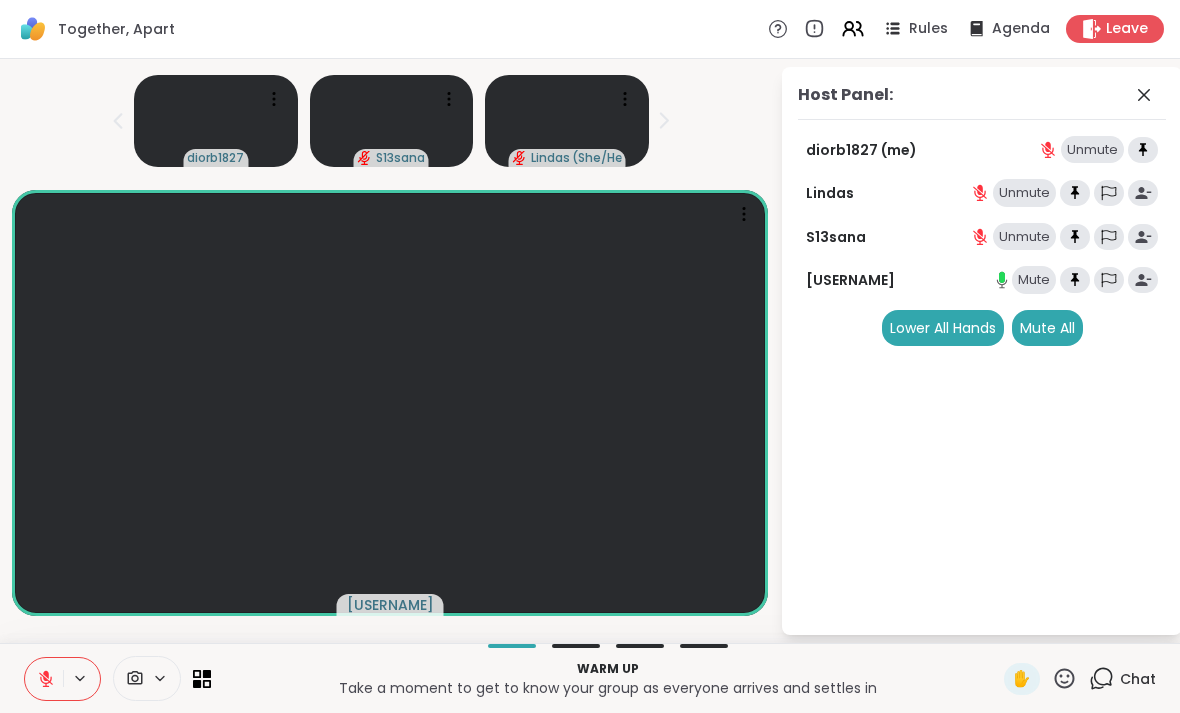 click at bounding box center [44, 679] 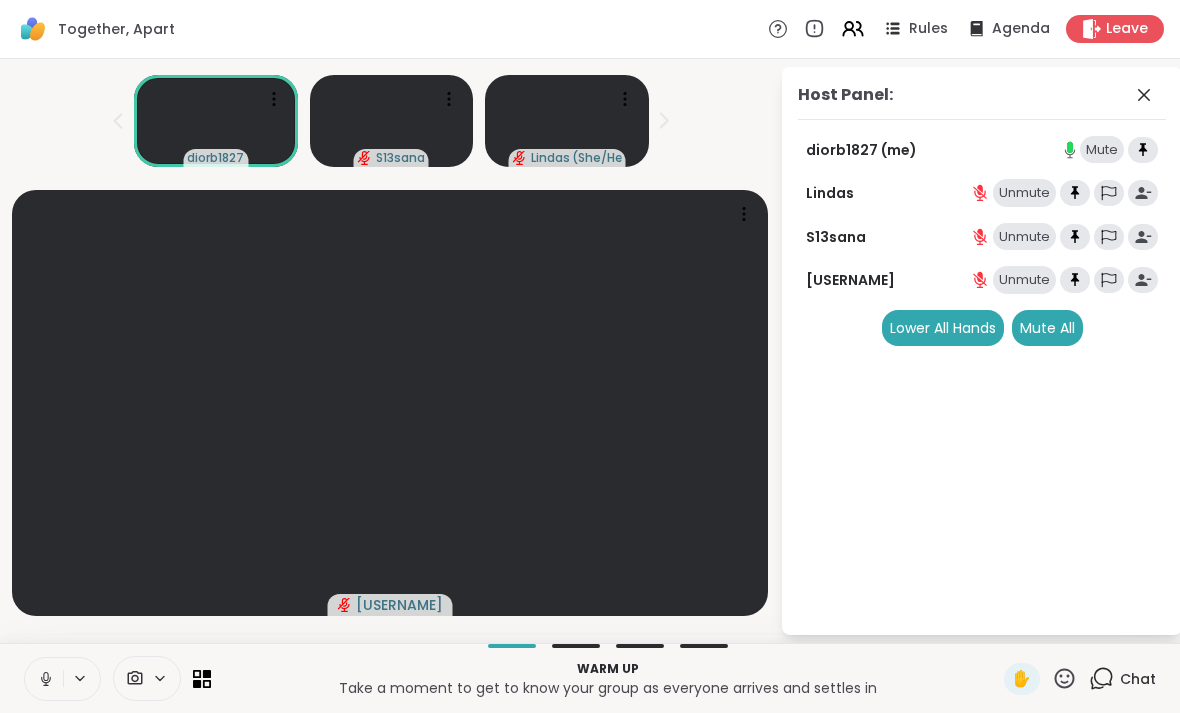 click 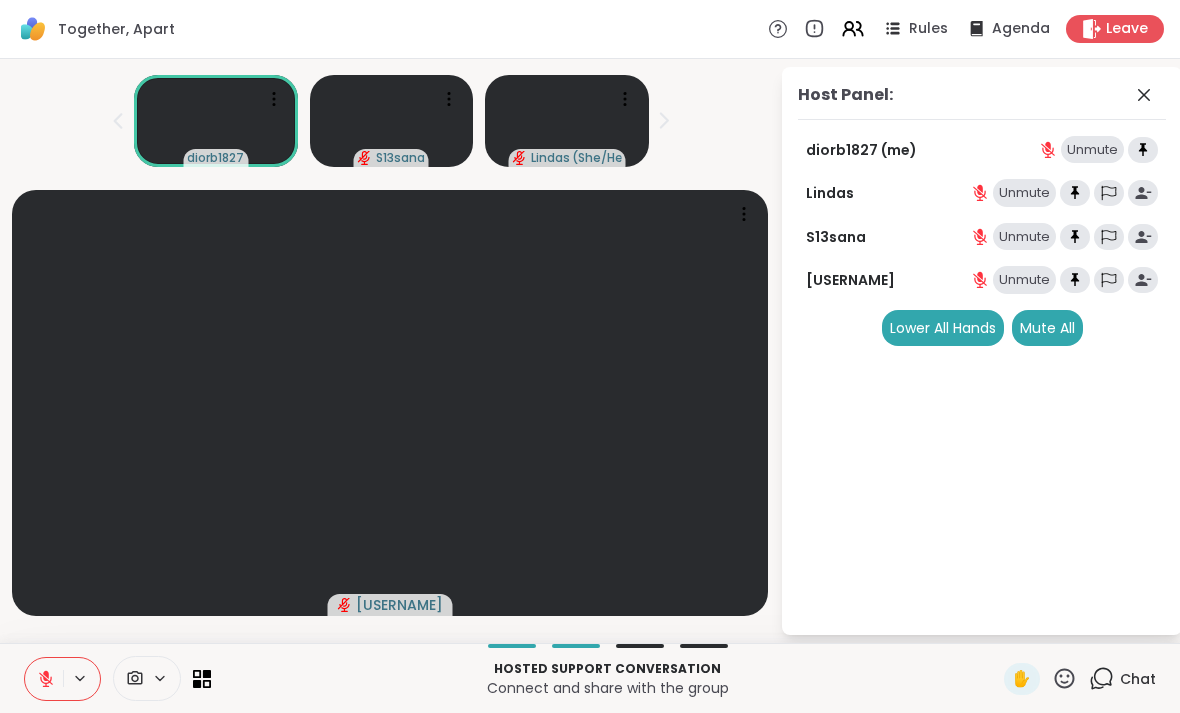 click at bounding box center [44, 679] 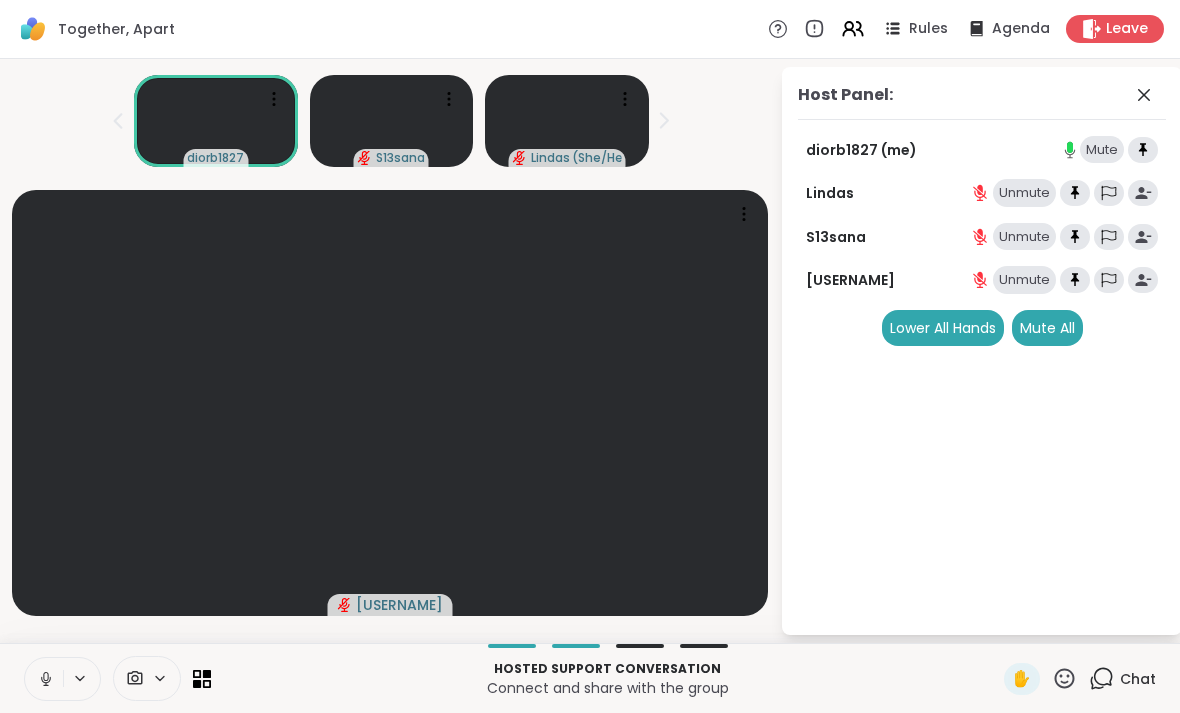 click 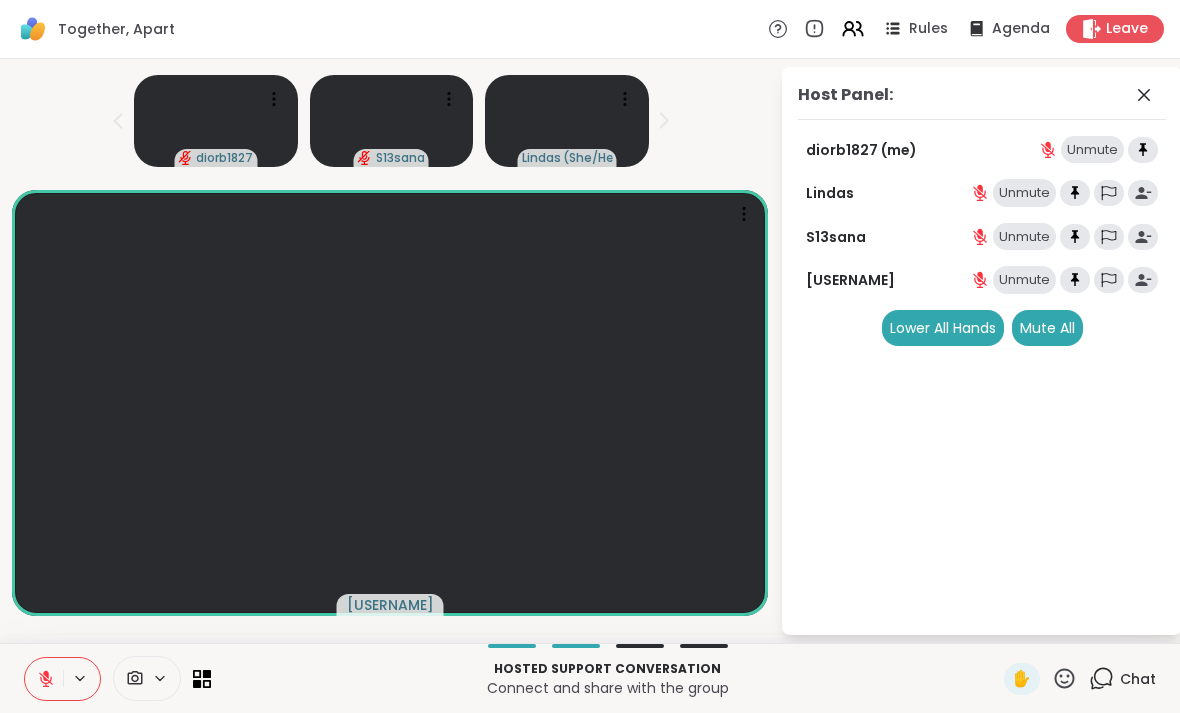 click 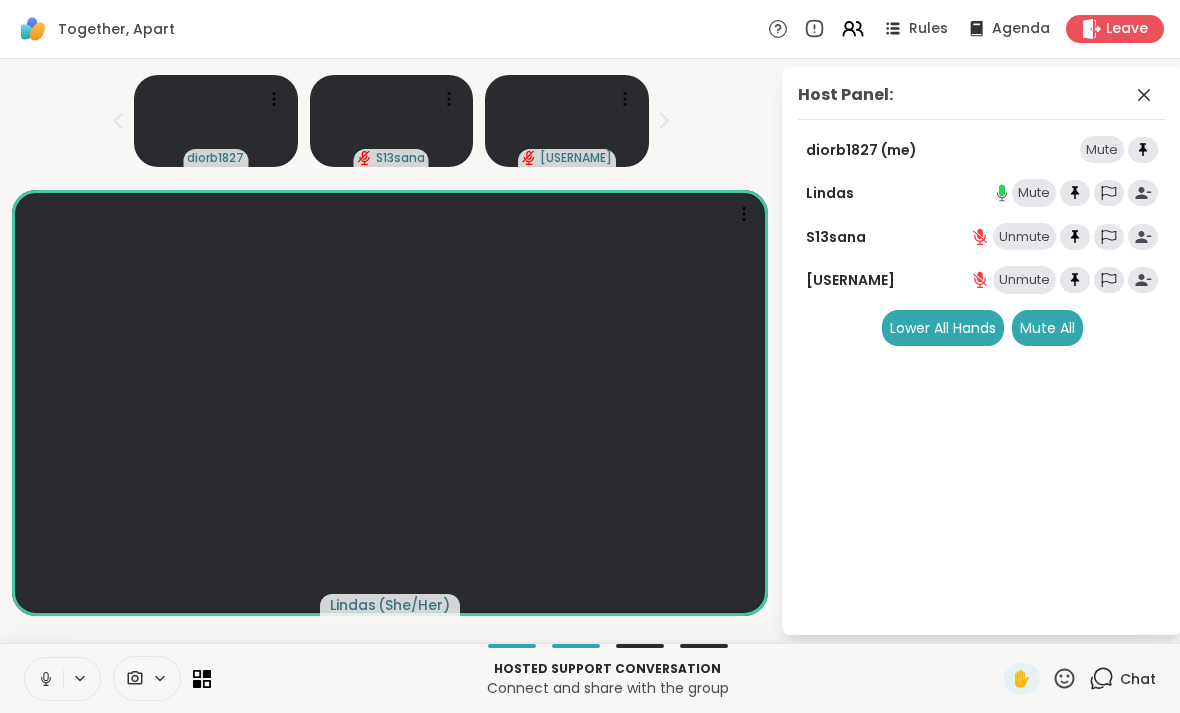 click 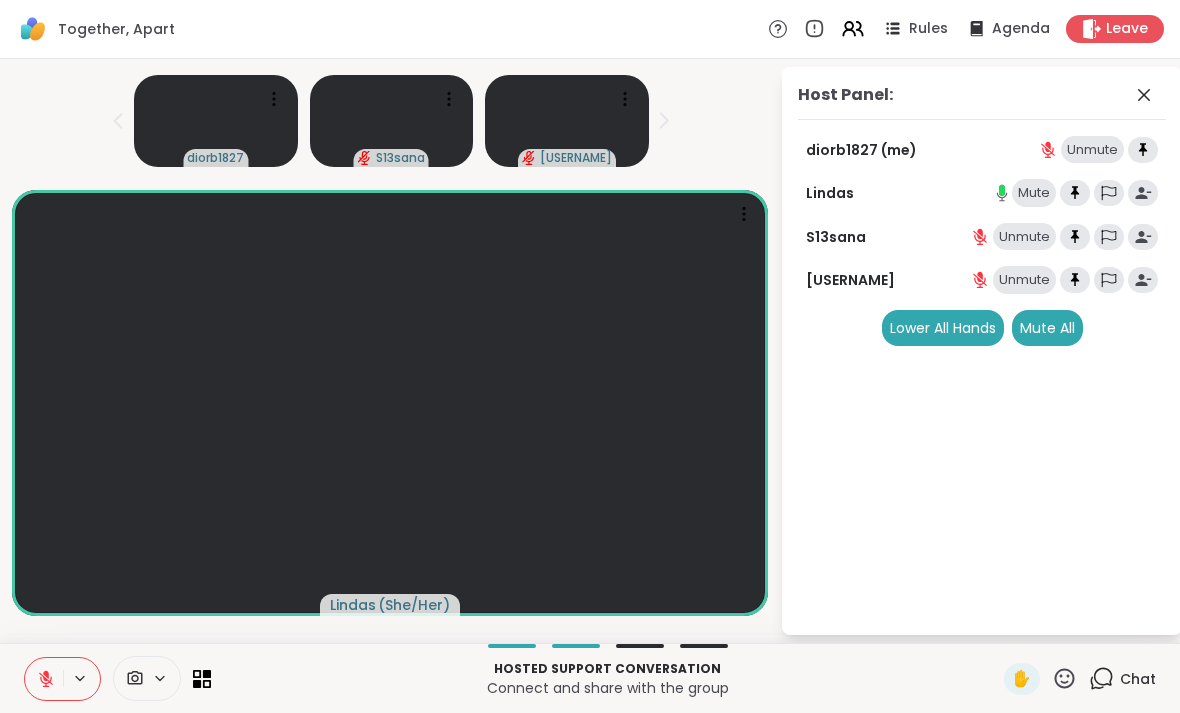 click 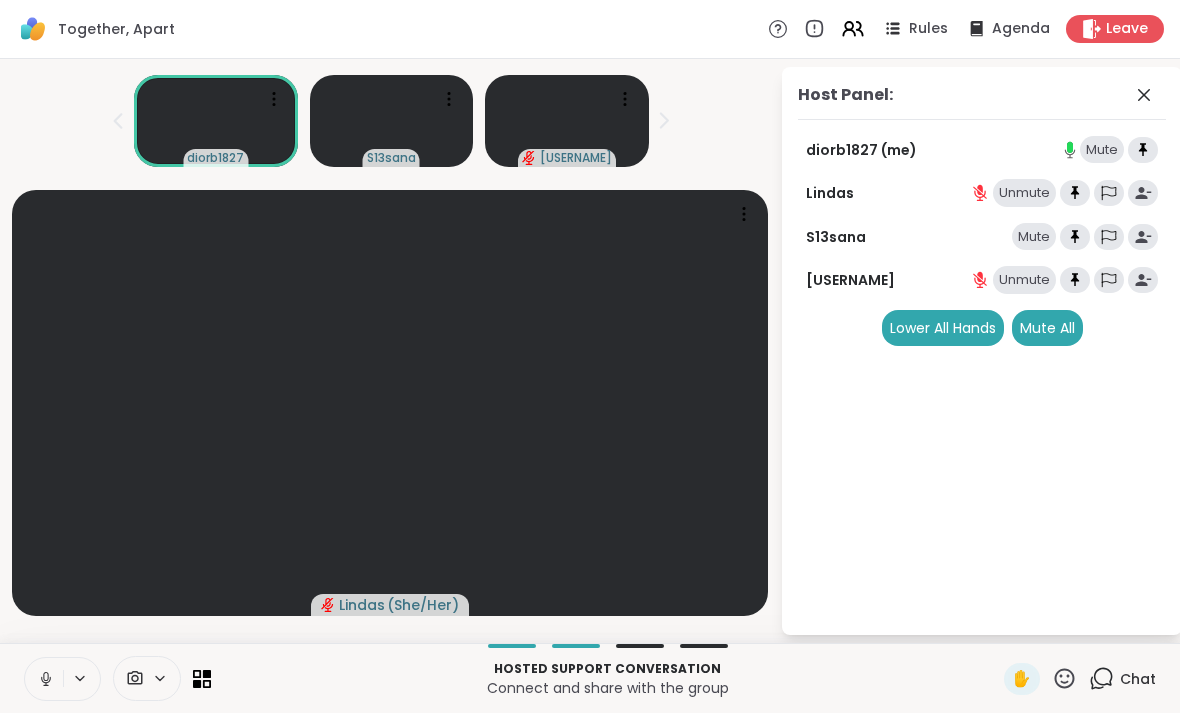 click 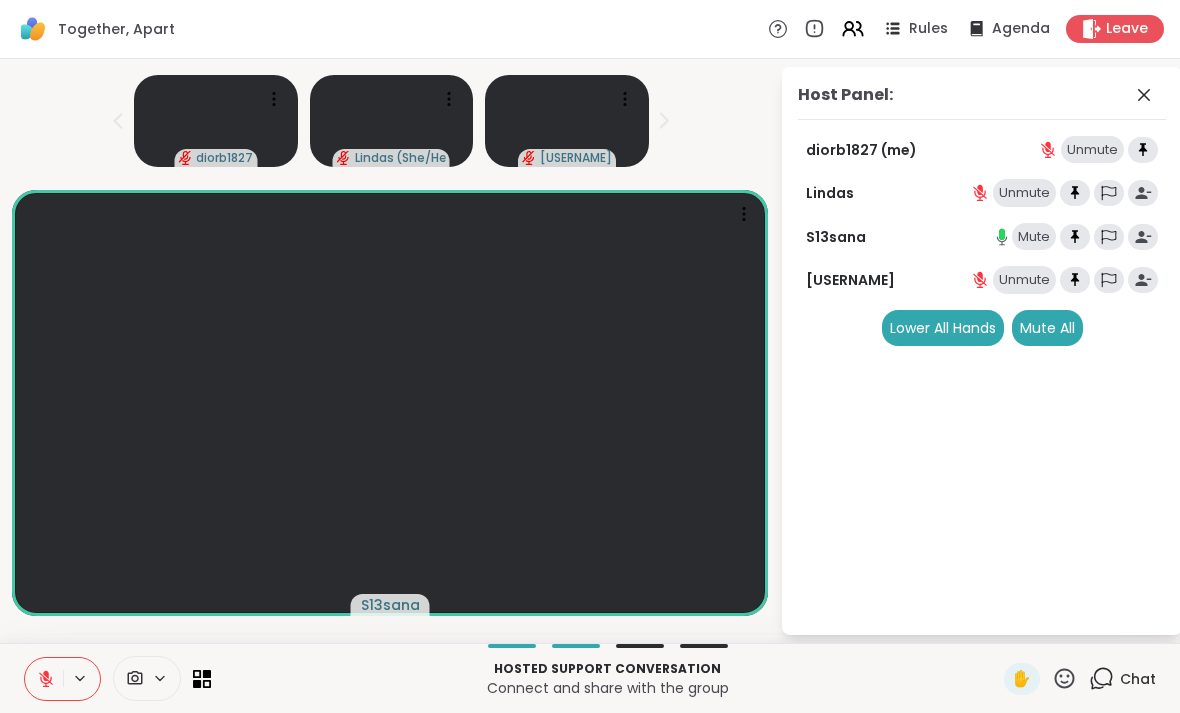 click at bounding box center [44, 679] 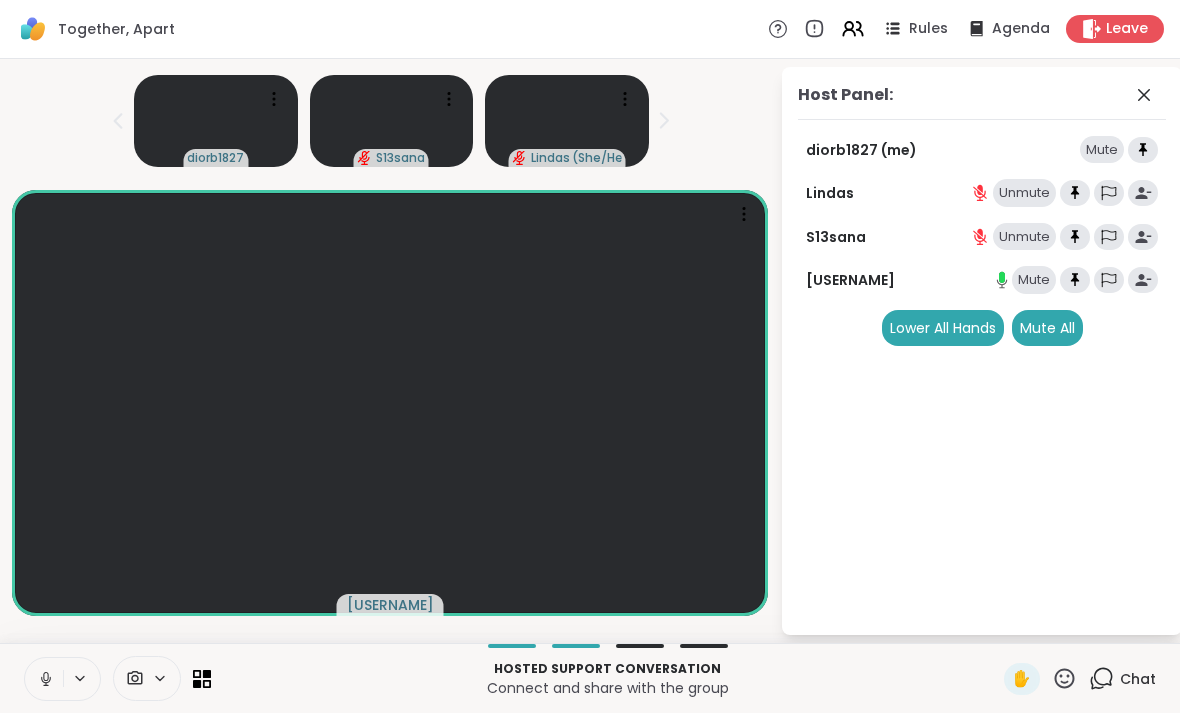 click at bounding box center (44, 679) 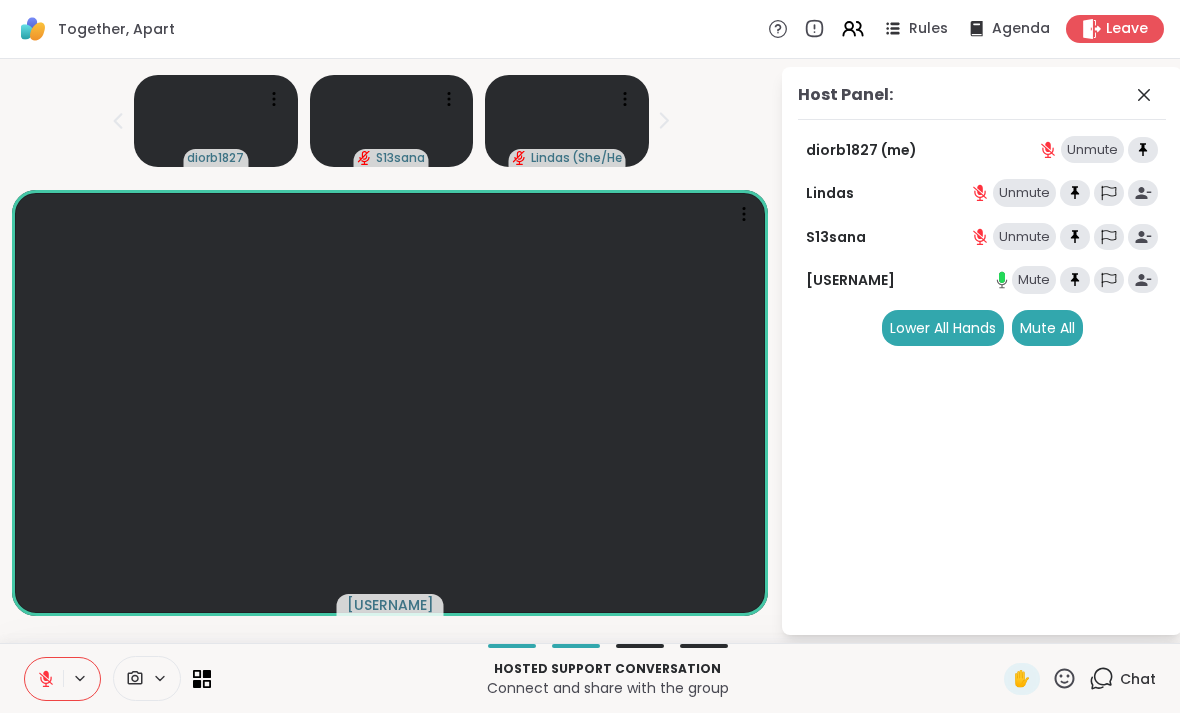 click at bounding box center [44, 679] 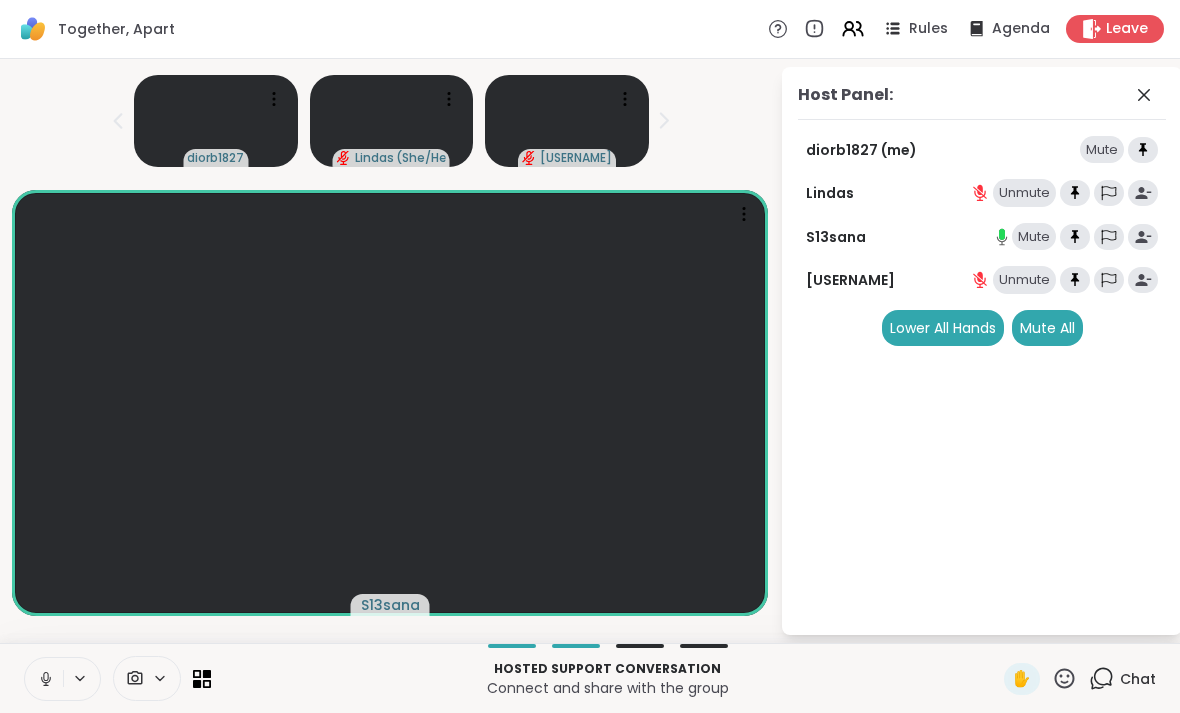 click 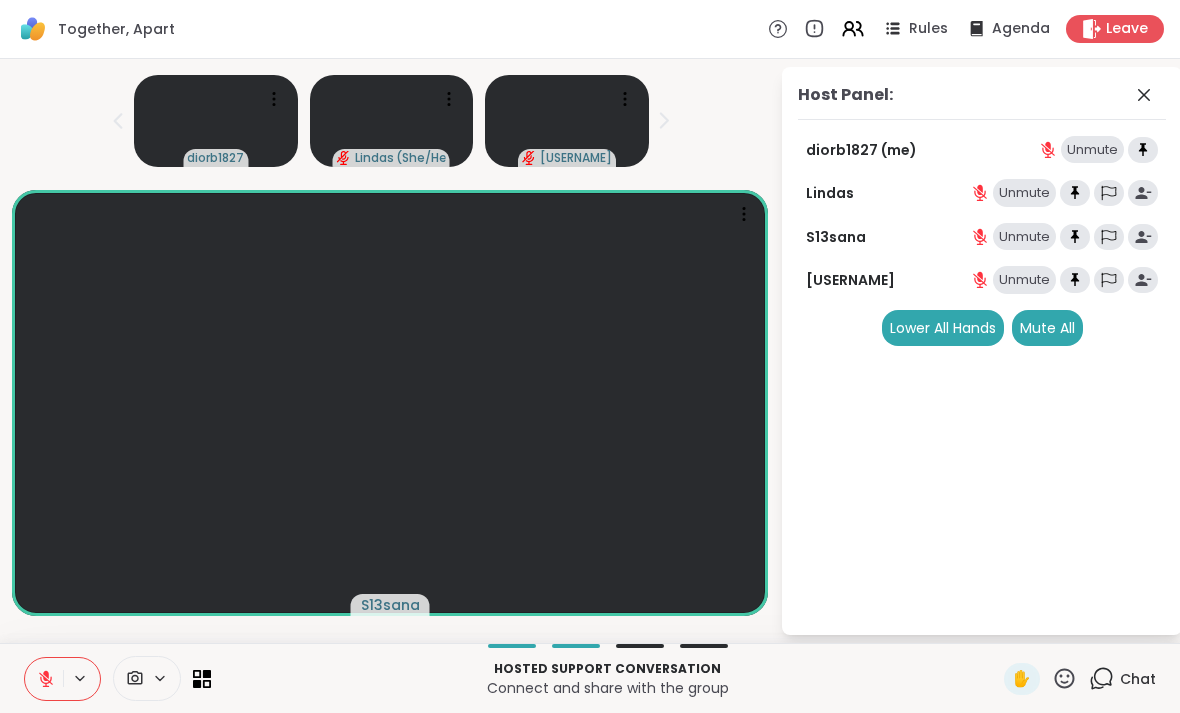 click 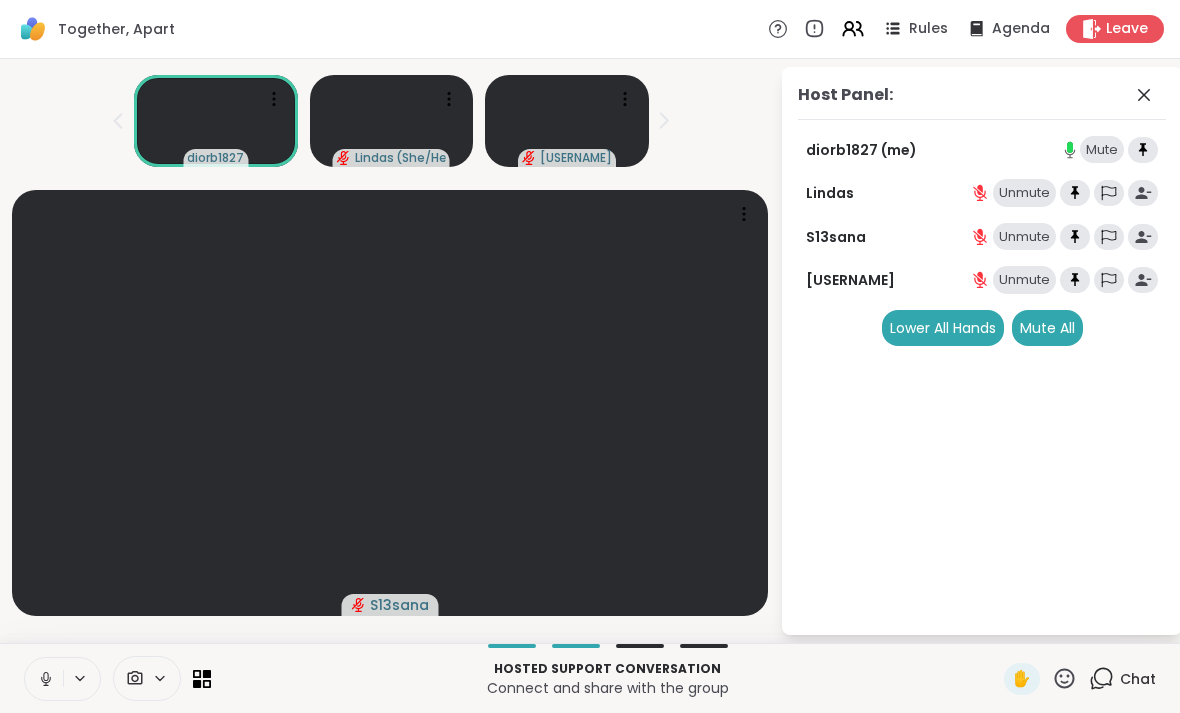 click 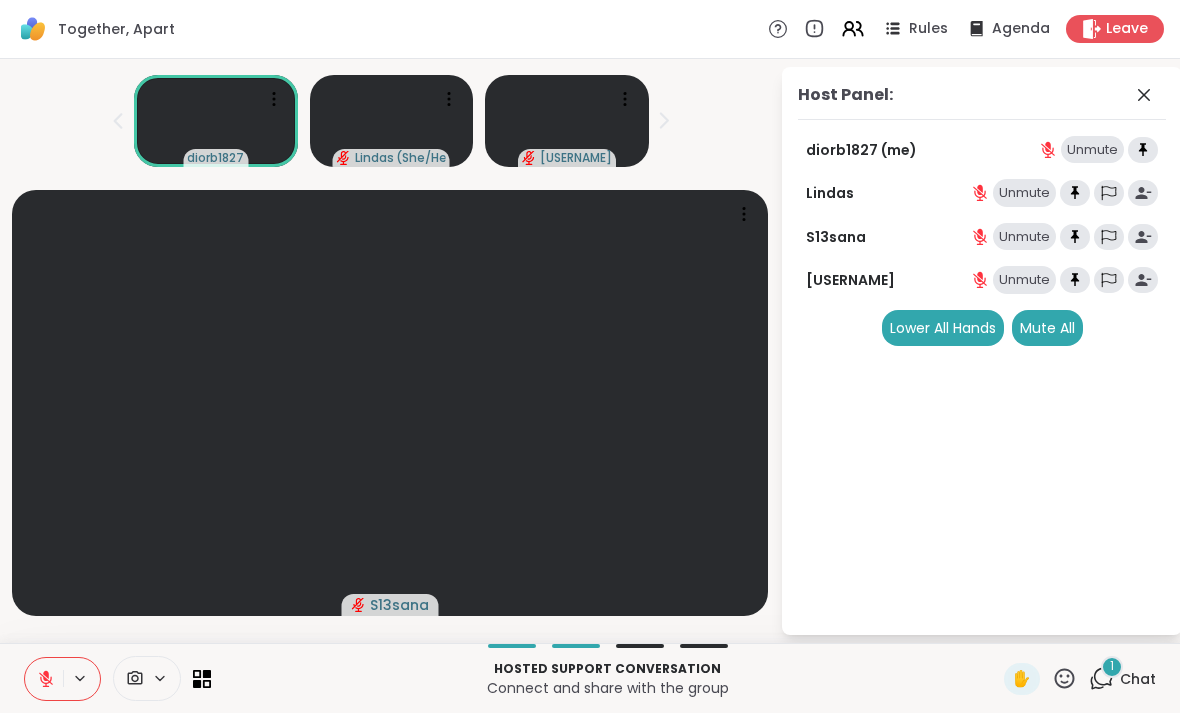 click 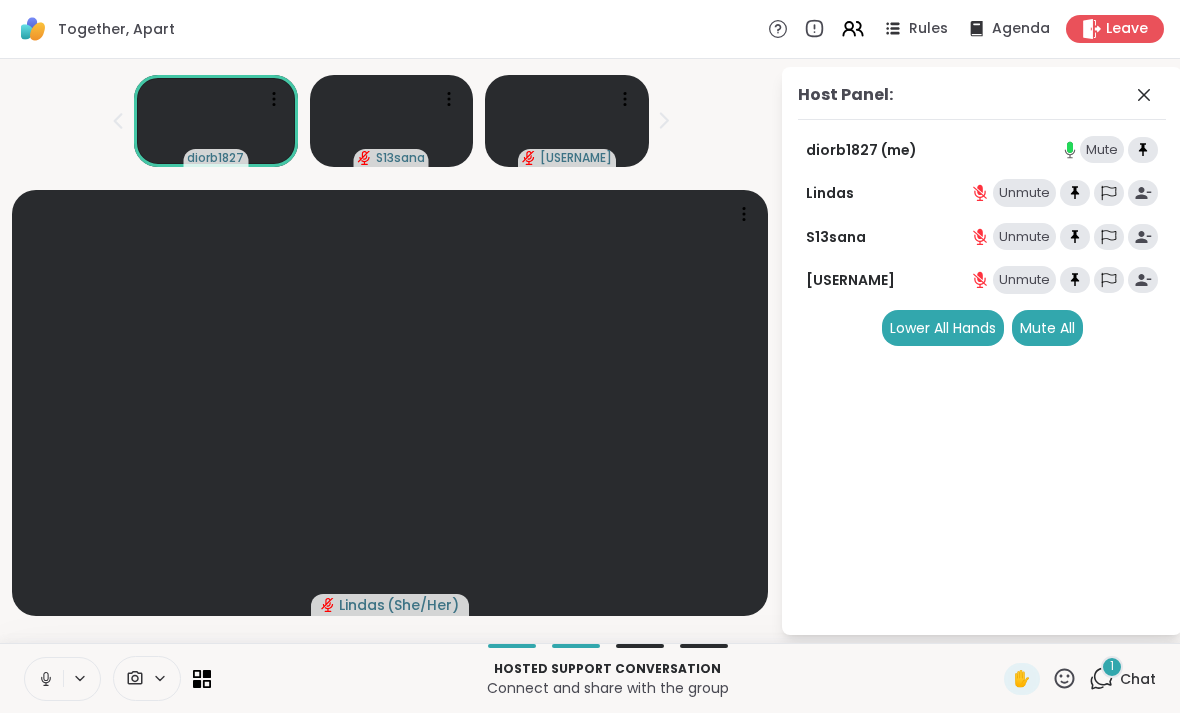 click on "Chat" at bounding box center [1138, 679] 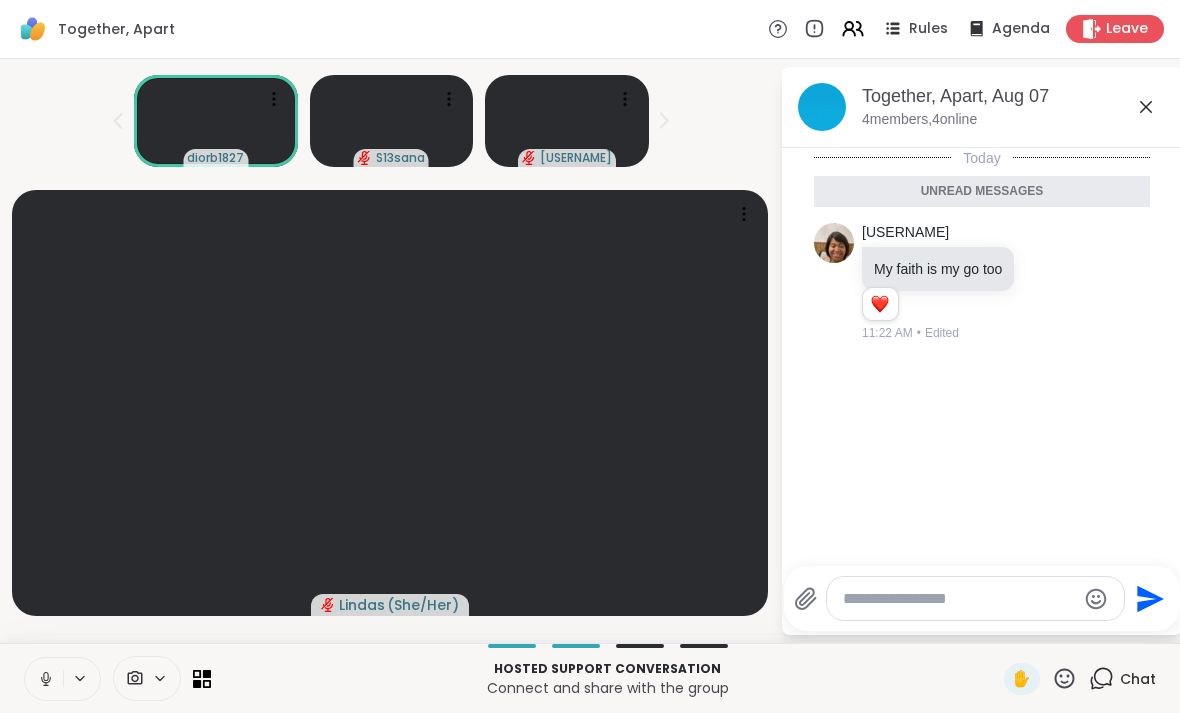 click 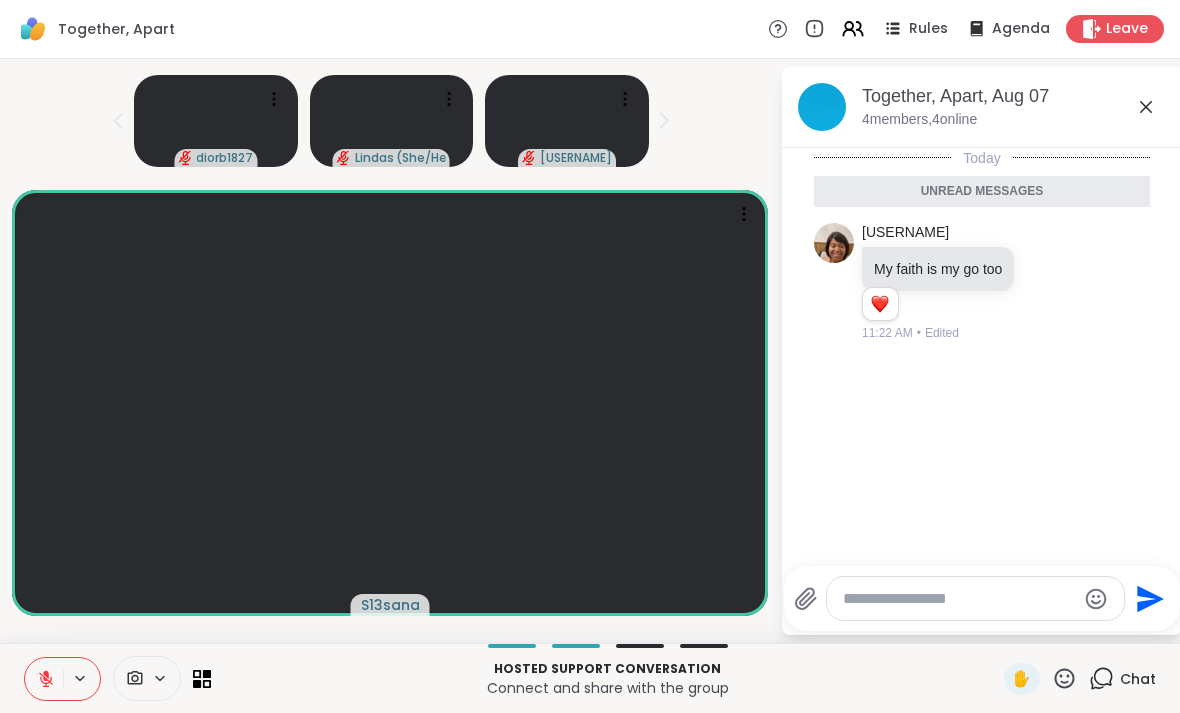 click 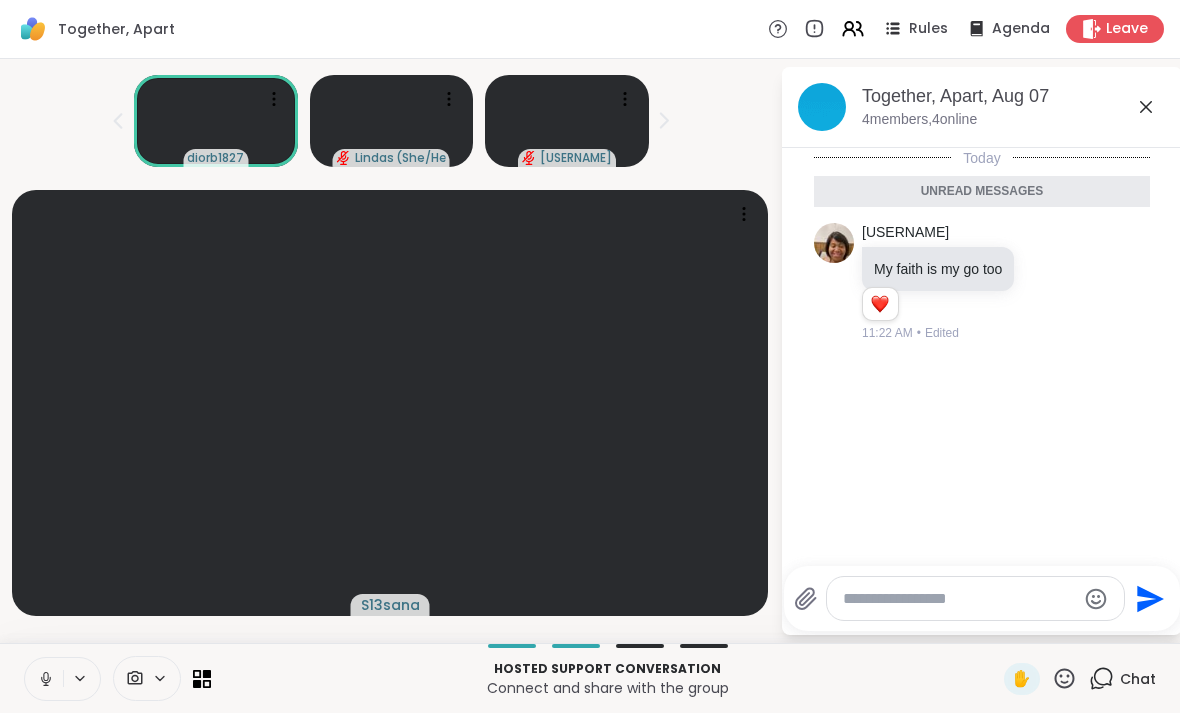 click at bounding box center (44, 679) 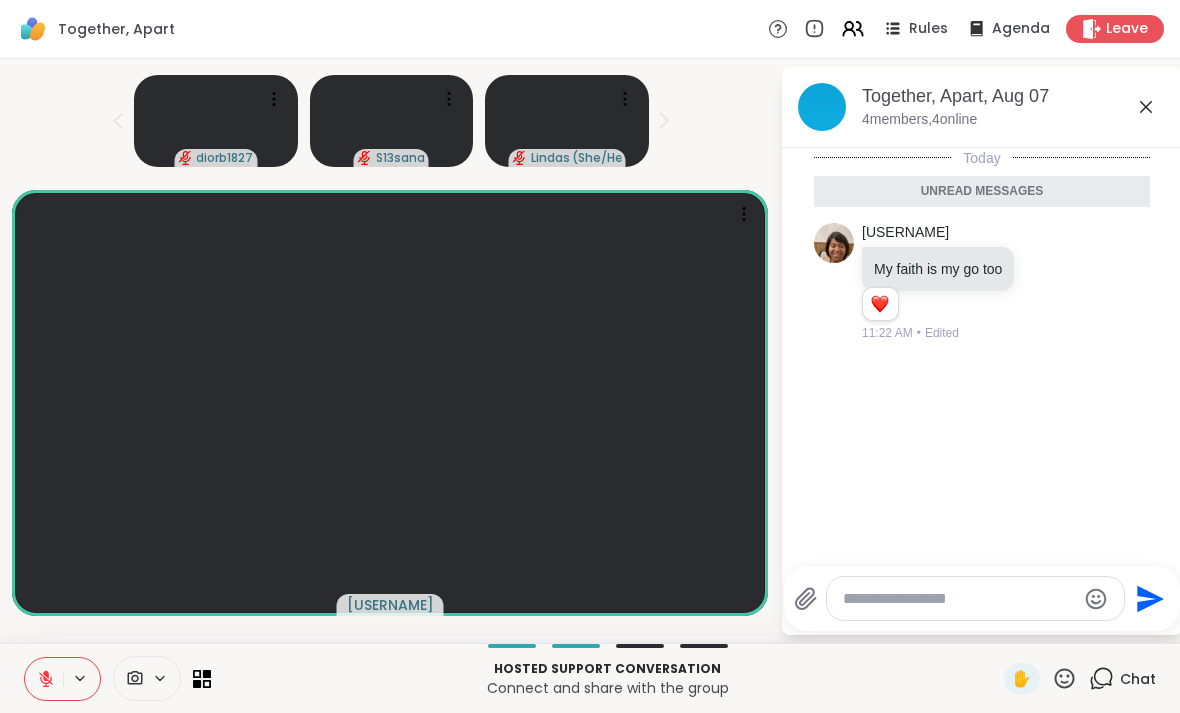 click at bounding box center (44, 679) 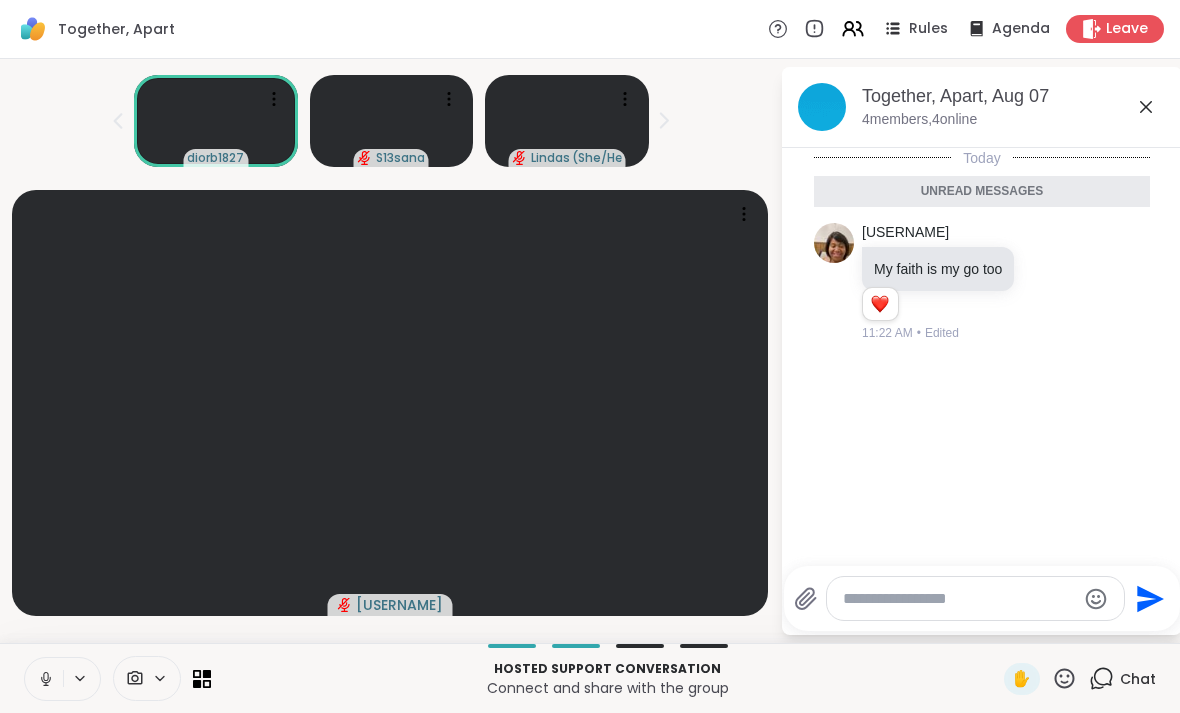 click at bounding box center (44, 679) 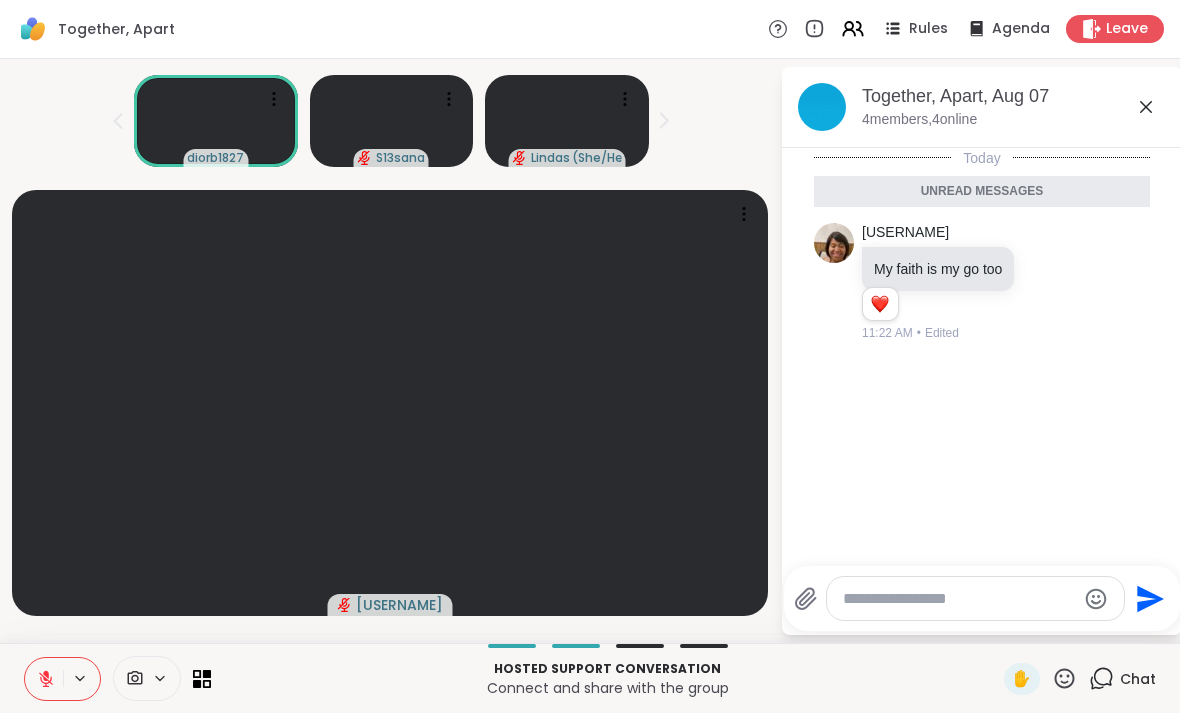 click at bounding box center [959, 599] 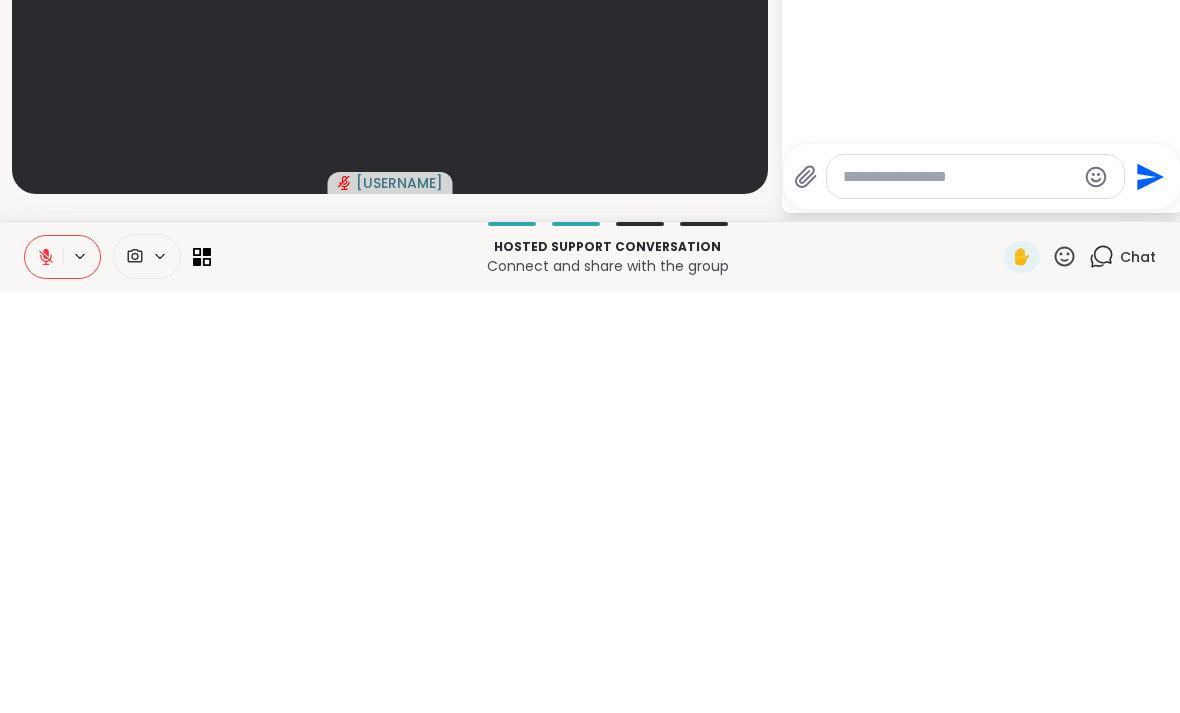 click at bounding box center (959, 599) 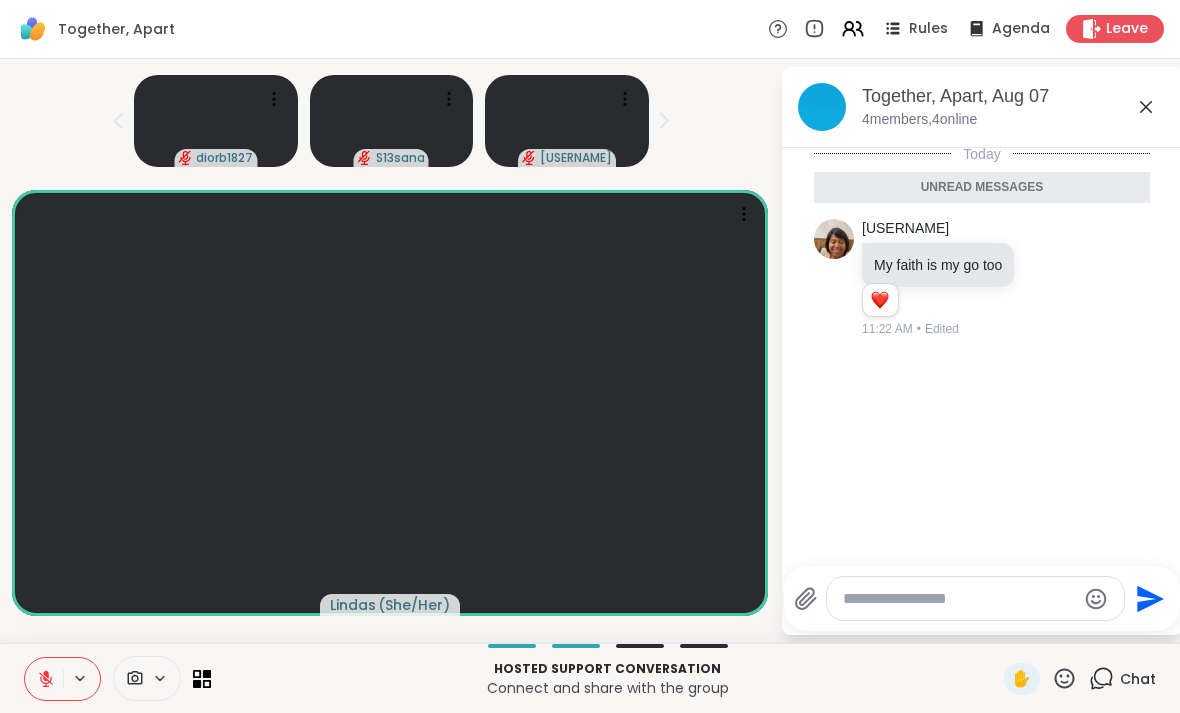 scroll, scrollTop: 4, scrollLeft: 0, axis: vertical 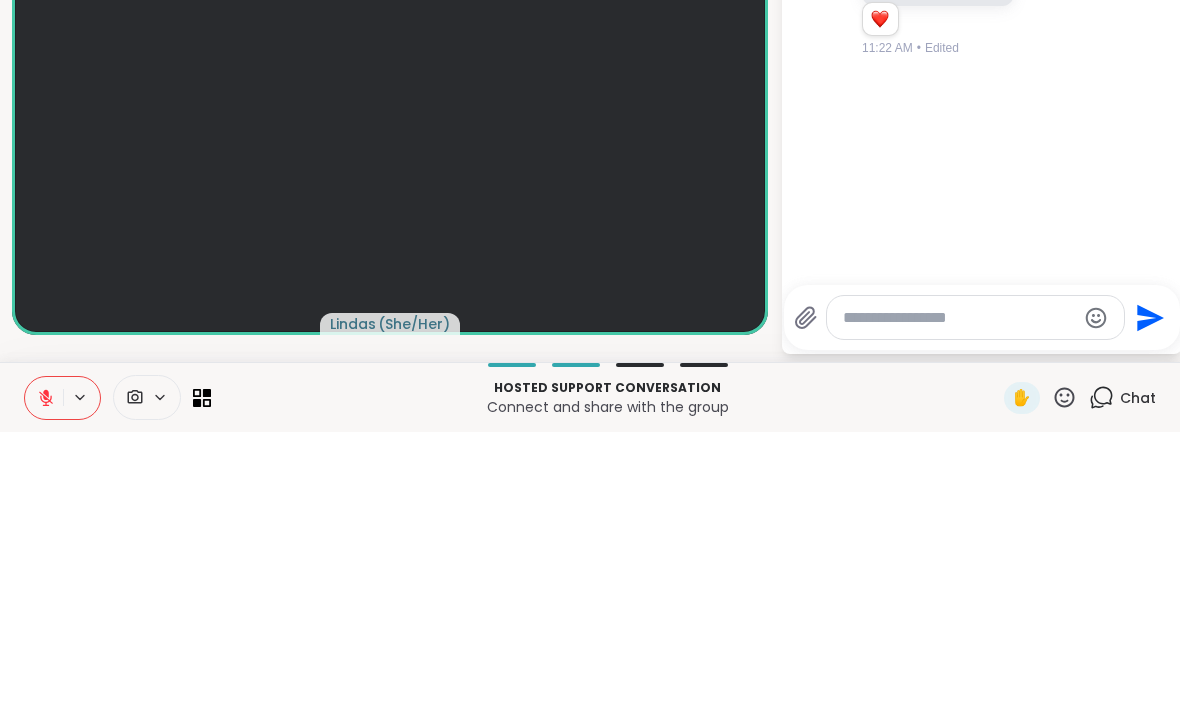 click on "Today Unread messages [USERNAME] My faith is my go too   1 1 11:22 AM • Edited" at bounding box center (982, 347) 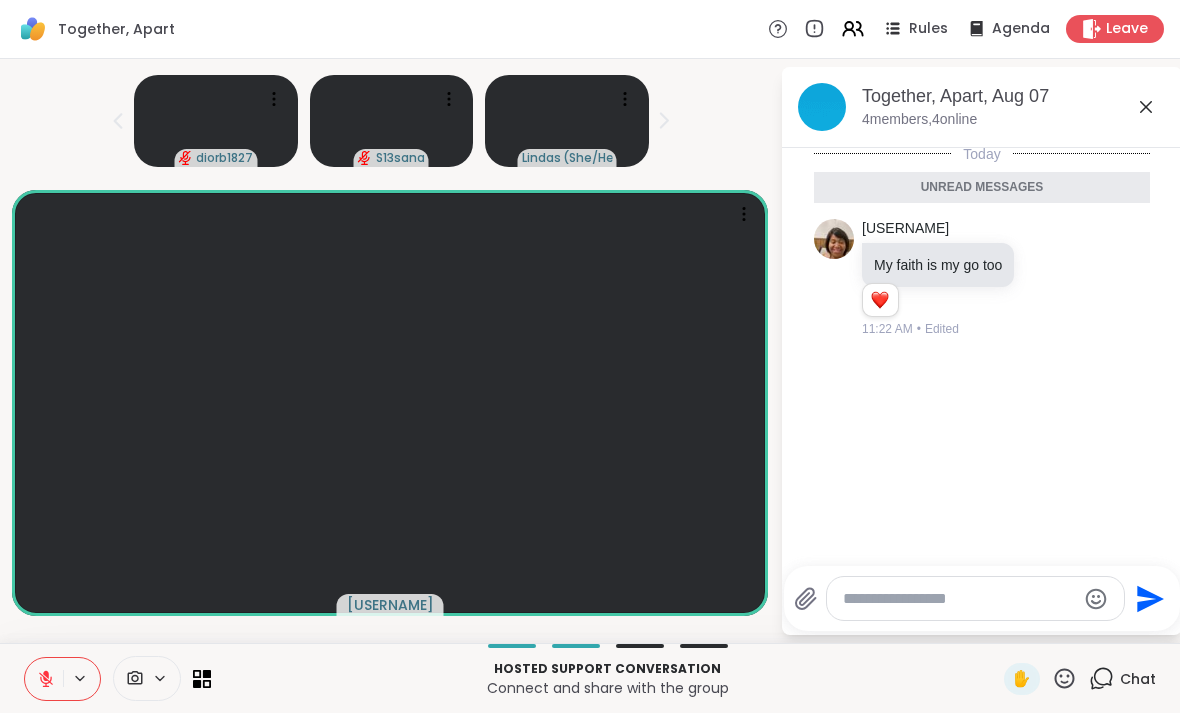 click 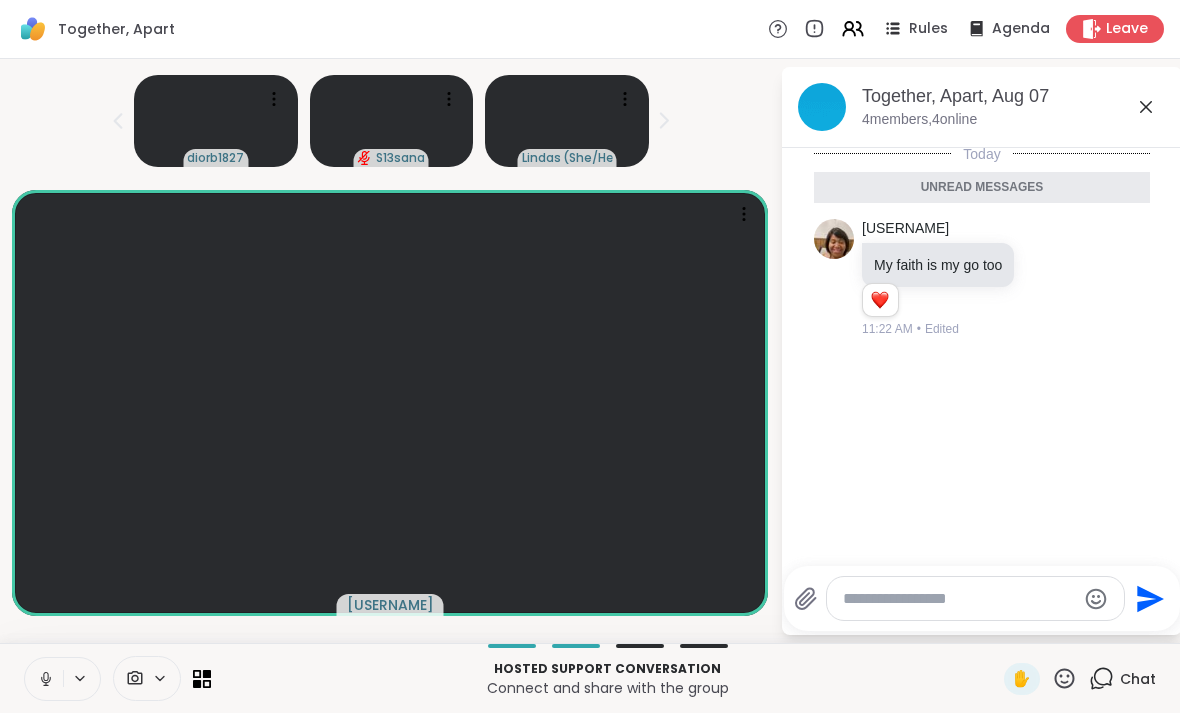 click at bounding box center (44, 679) 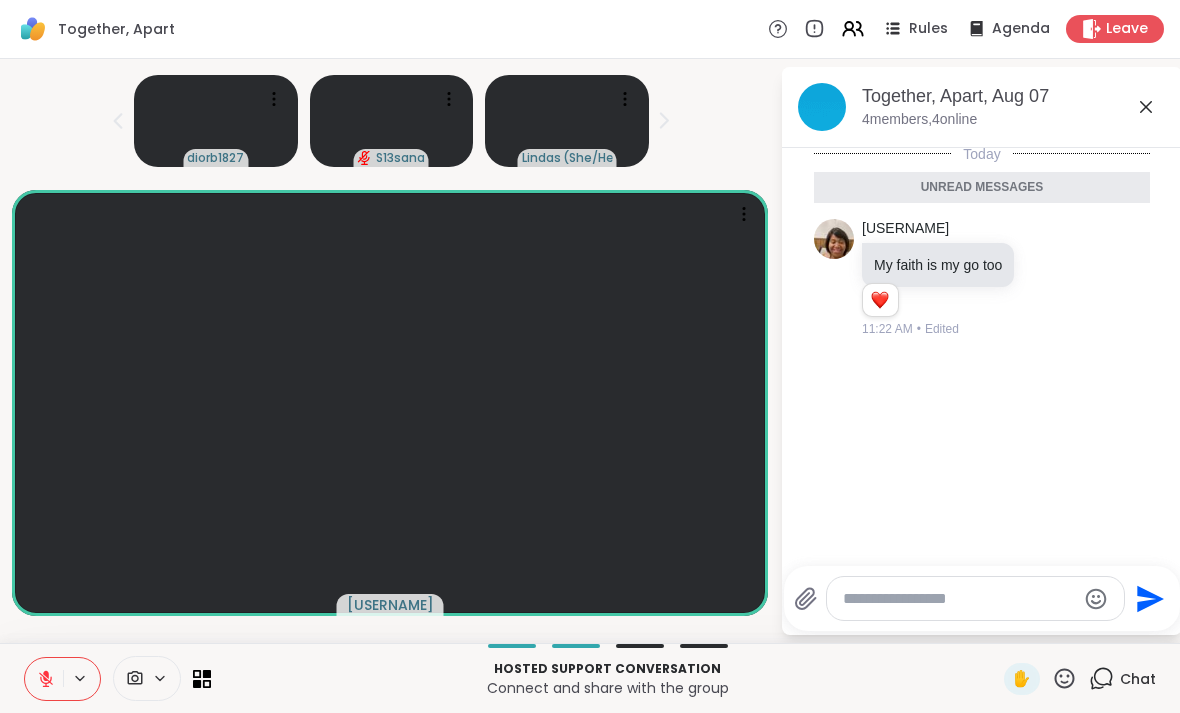 click 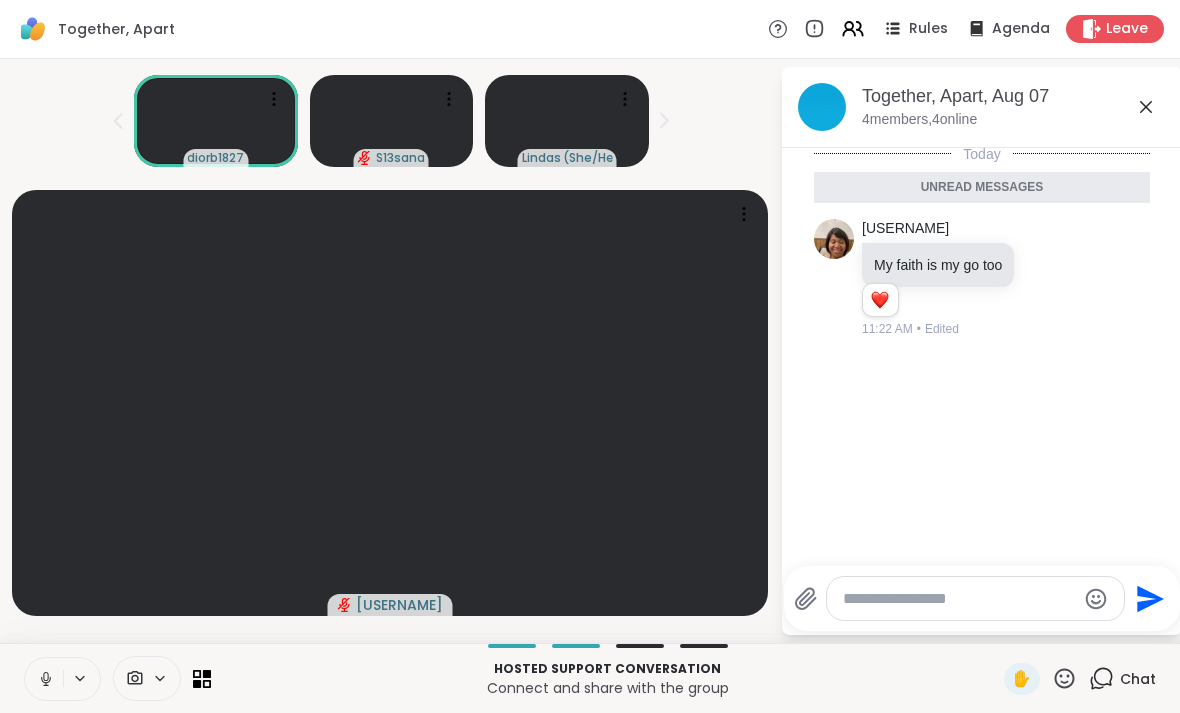 click at bounding box center (44, 679) 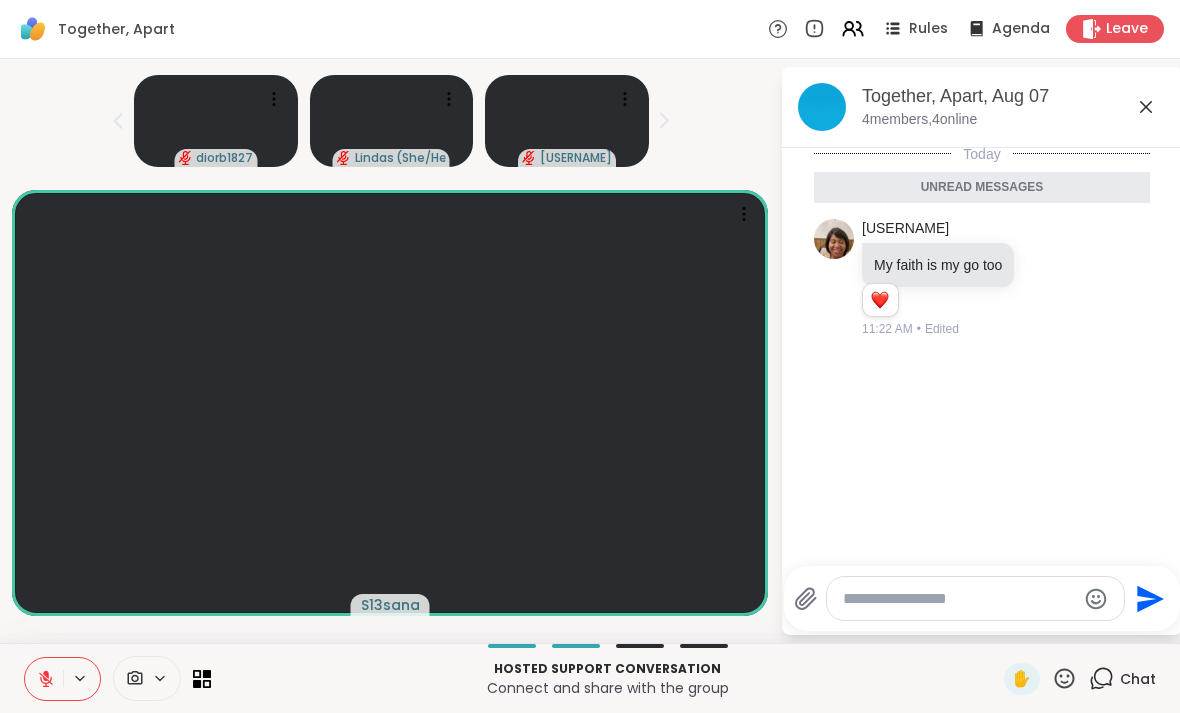 click 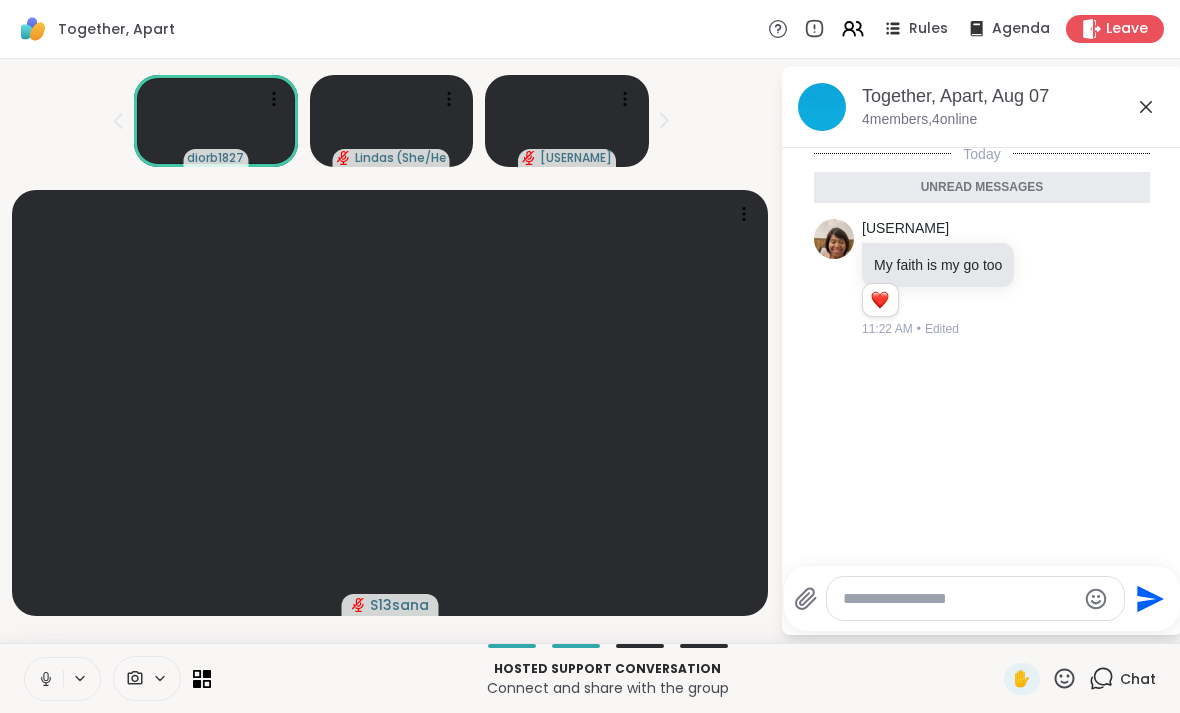 click 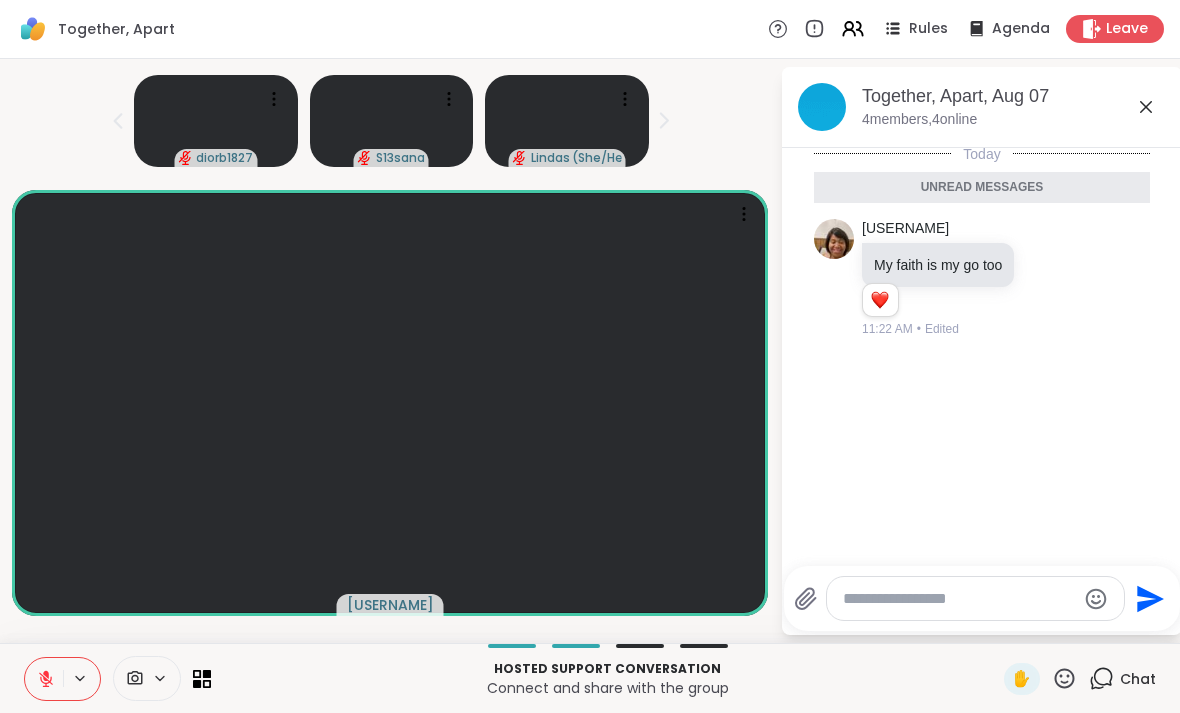 click at bounding box center [44, 679] 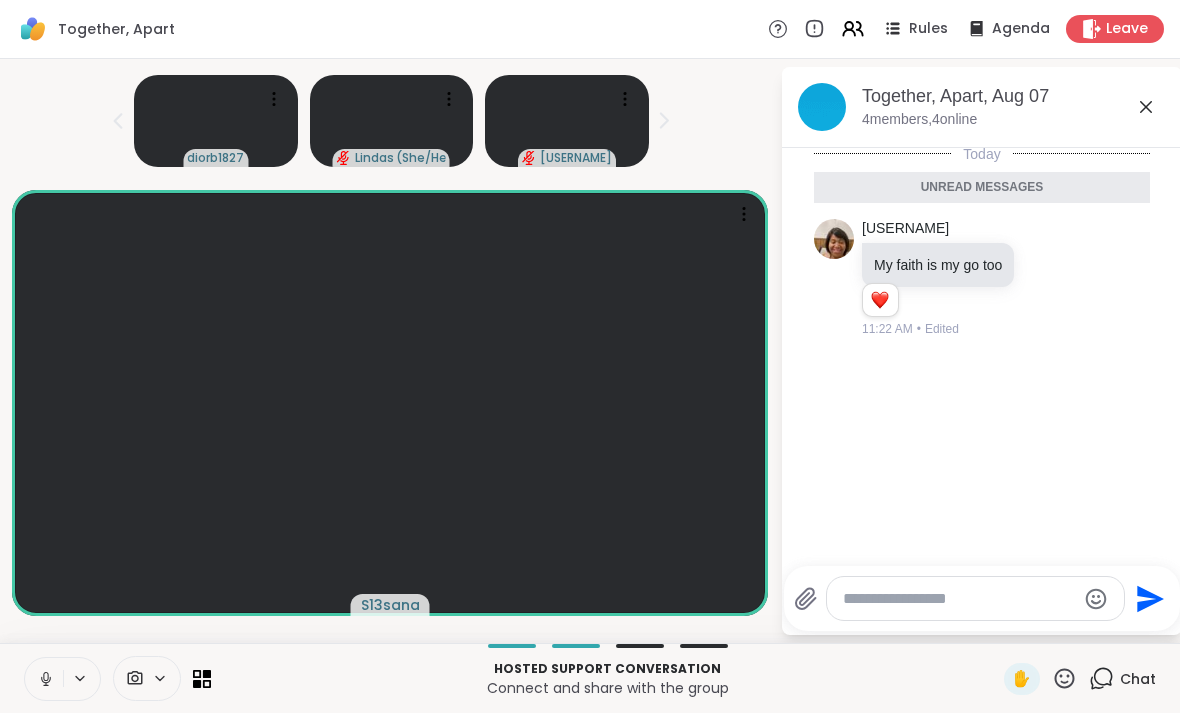 click 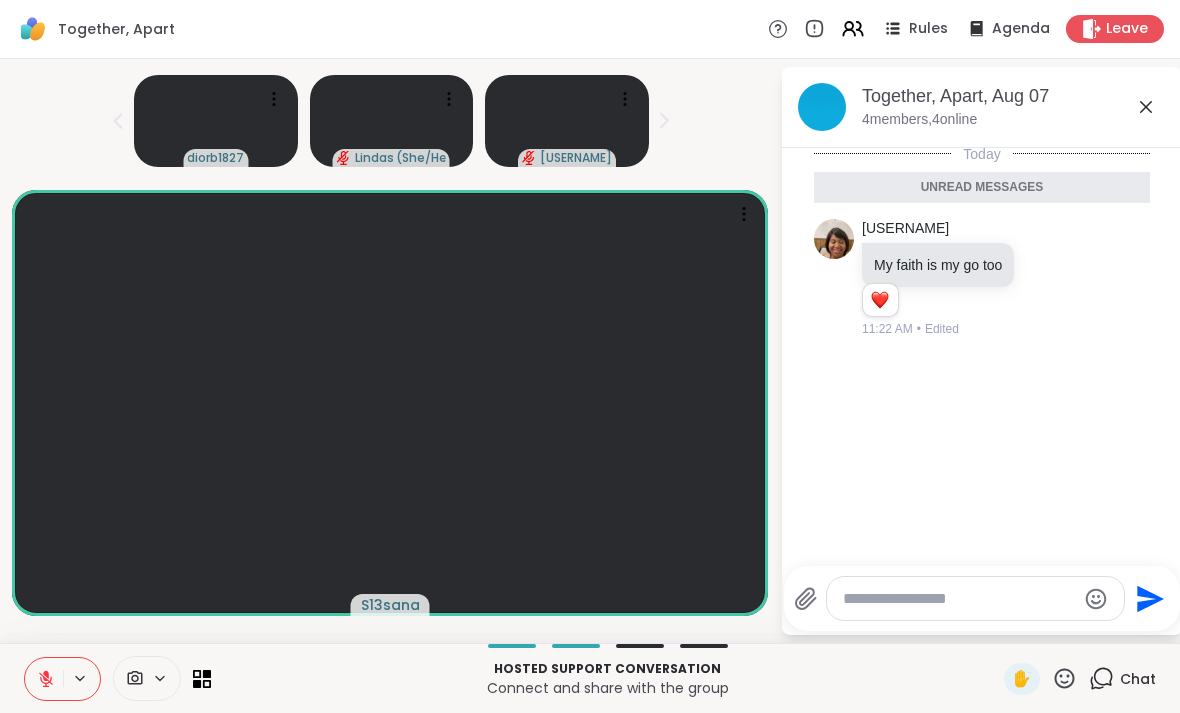 click 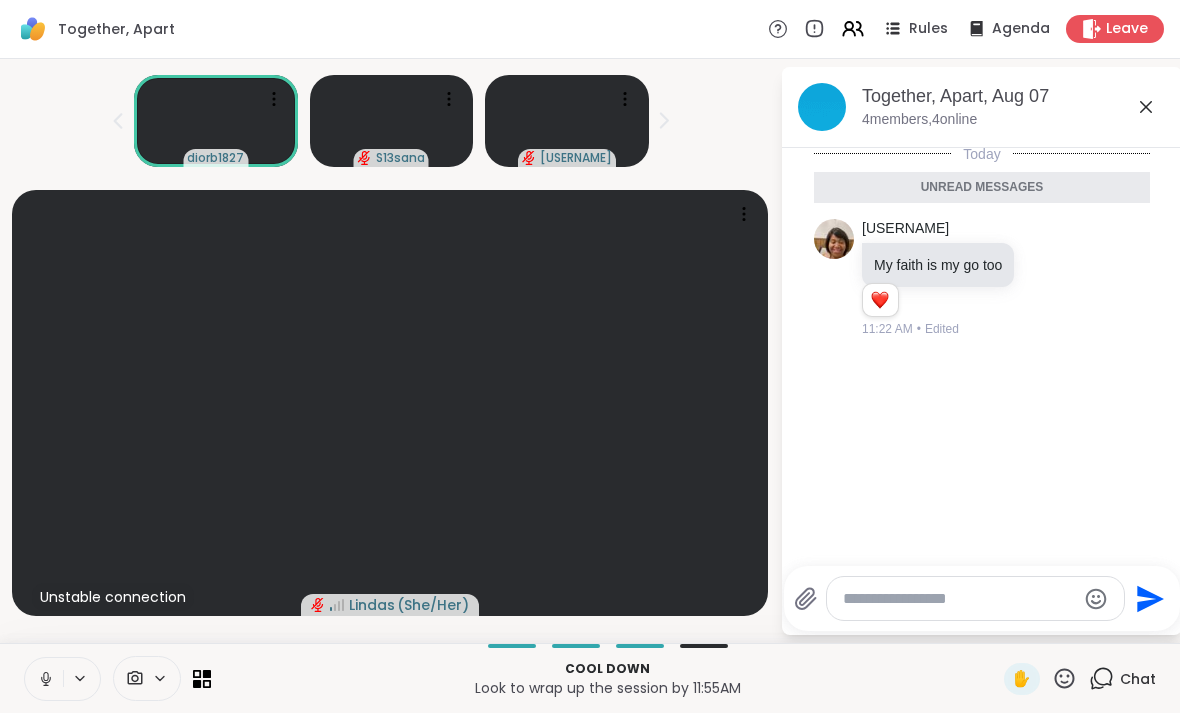 click 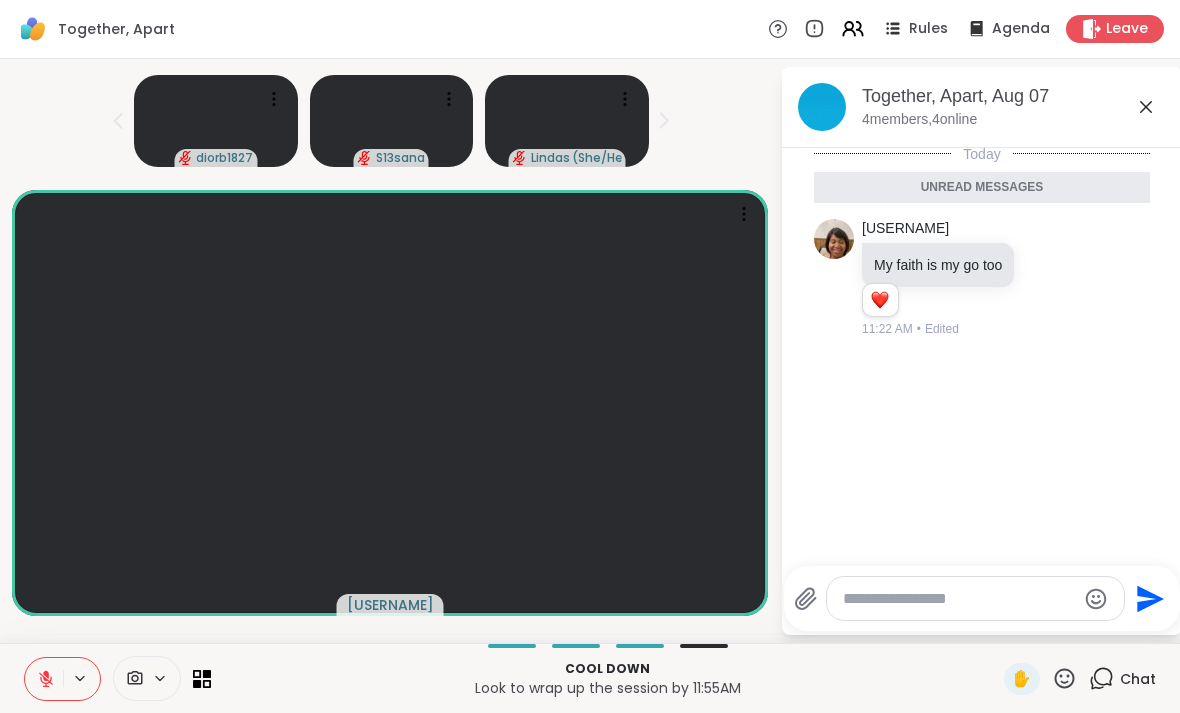 click at bounding box center (44, 679) 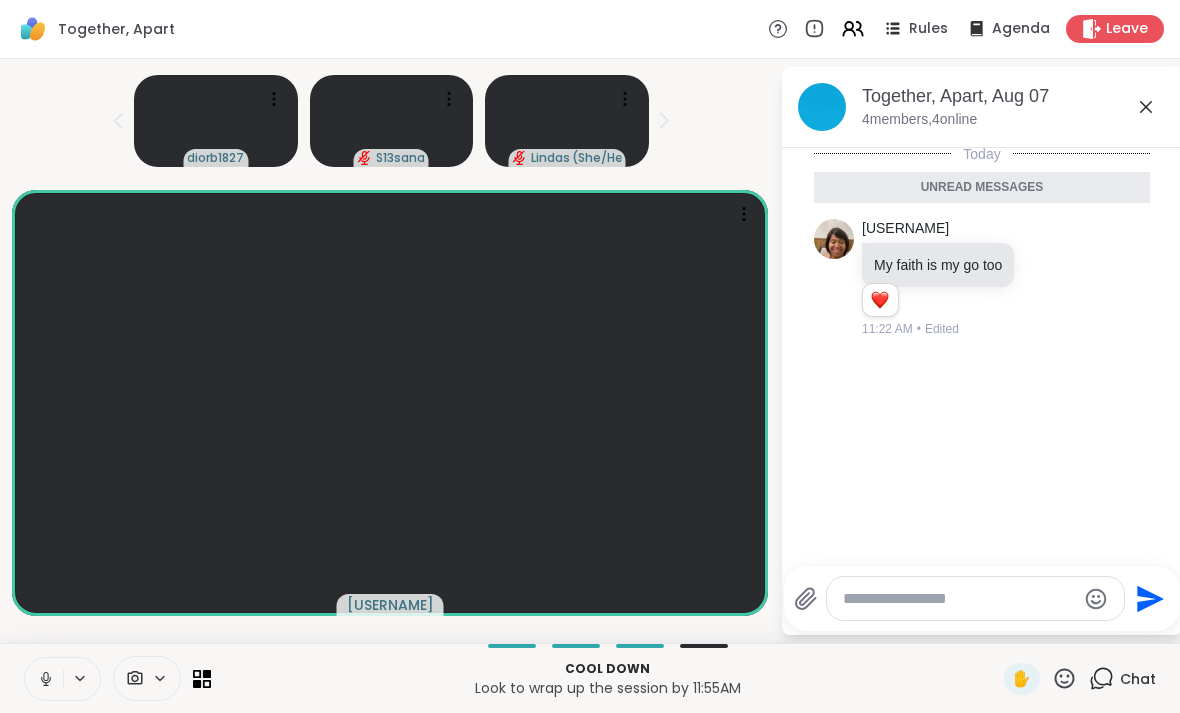 click 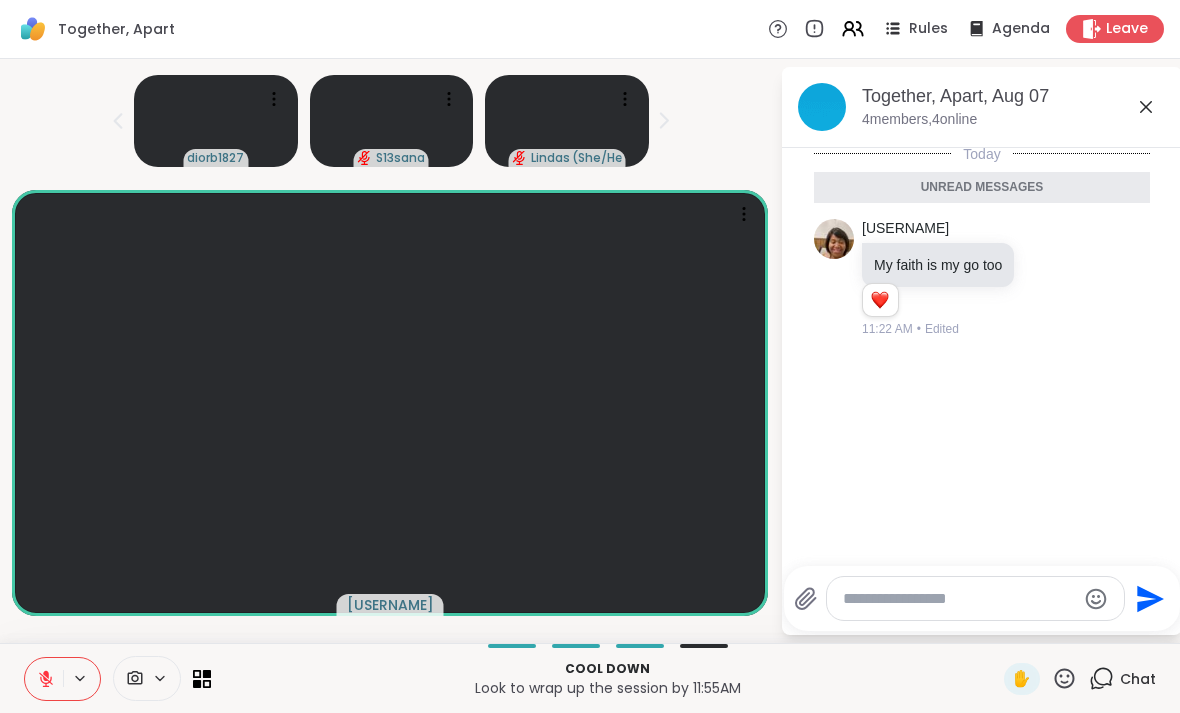 click at bounding box center [44, 679] 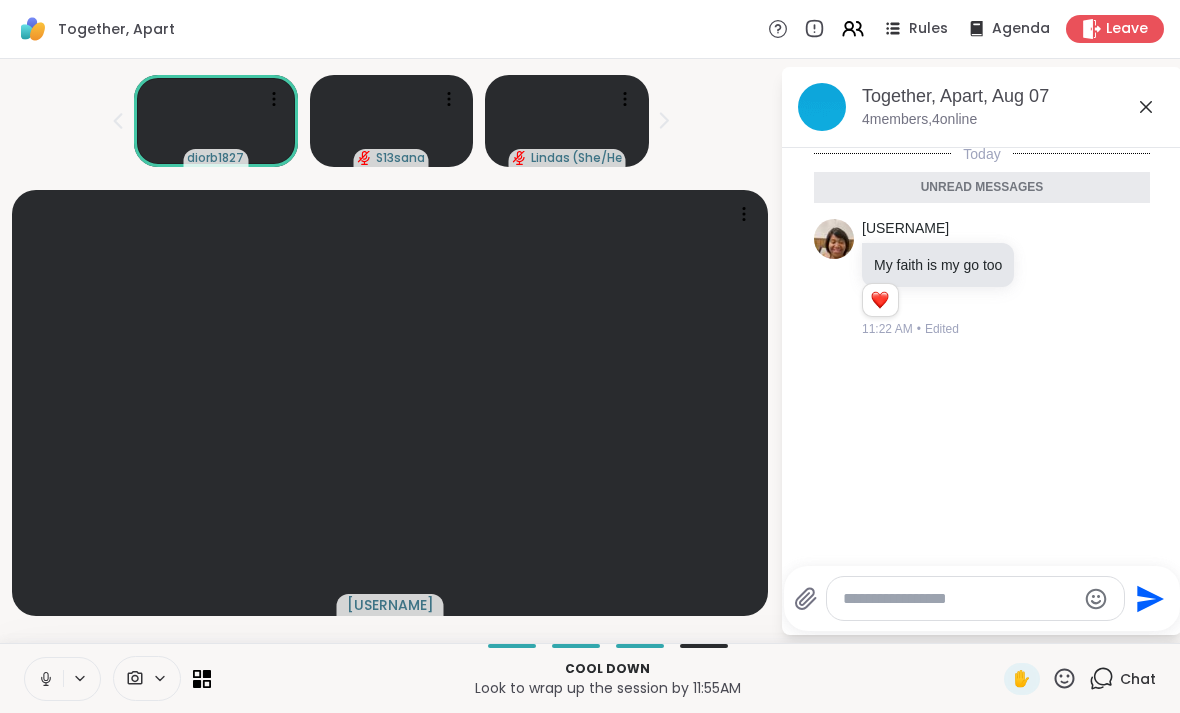 click 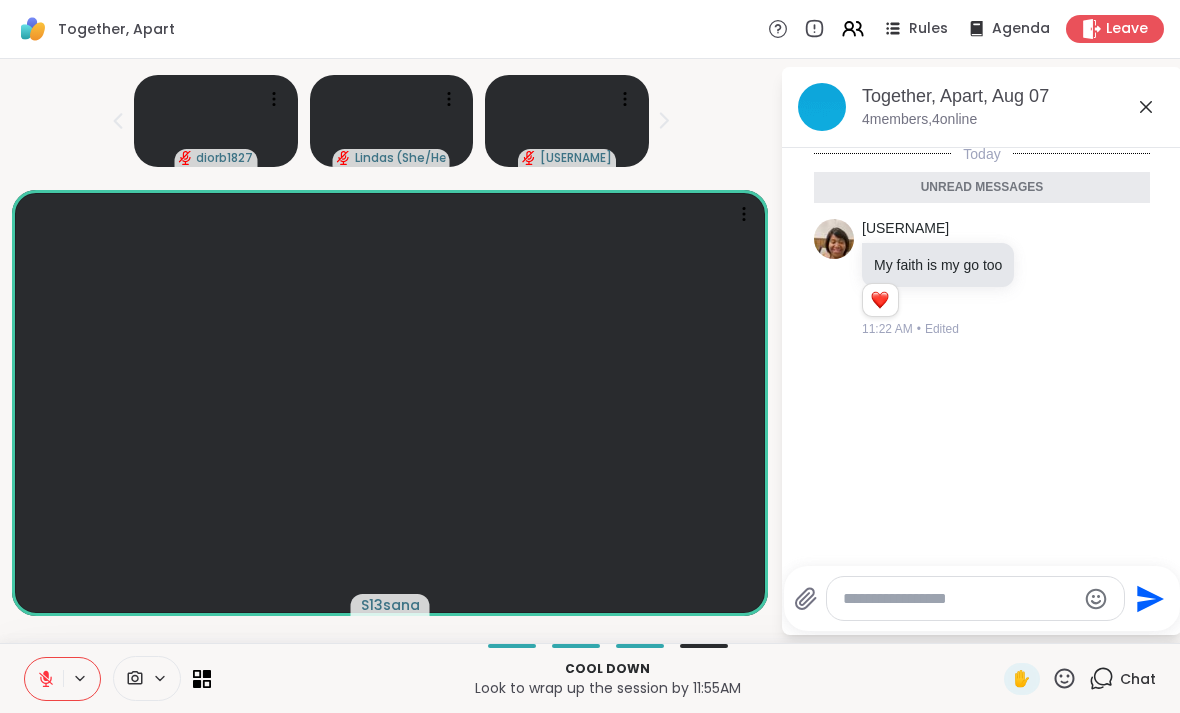 click 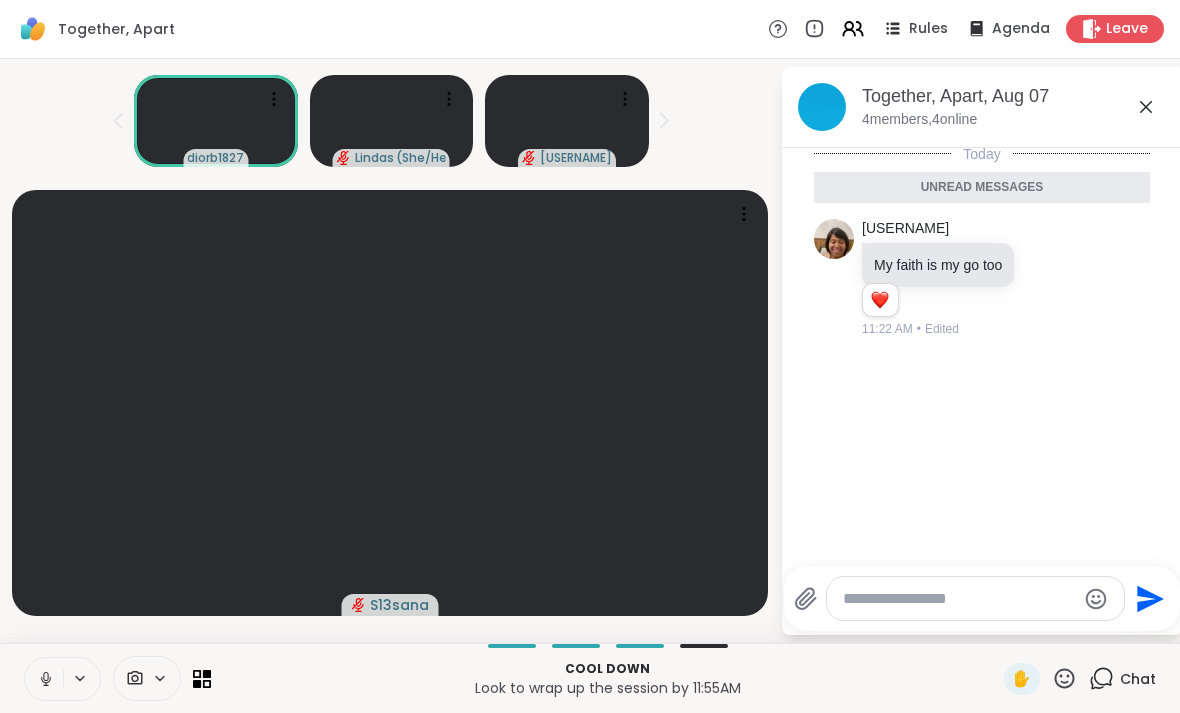 click 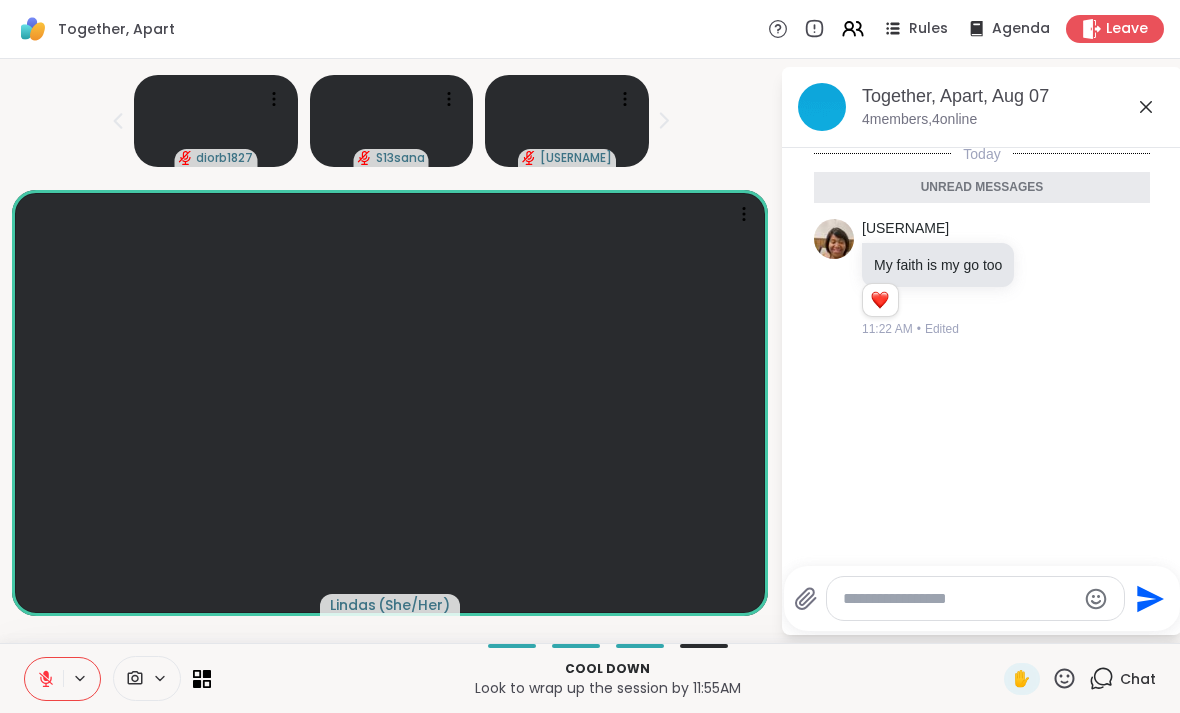 click 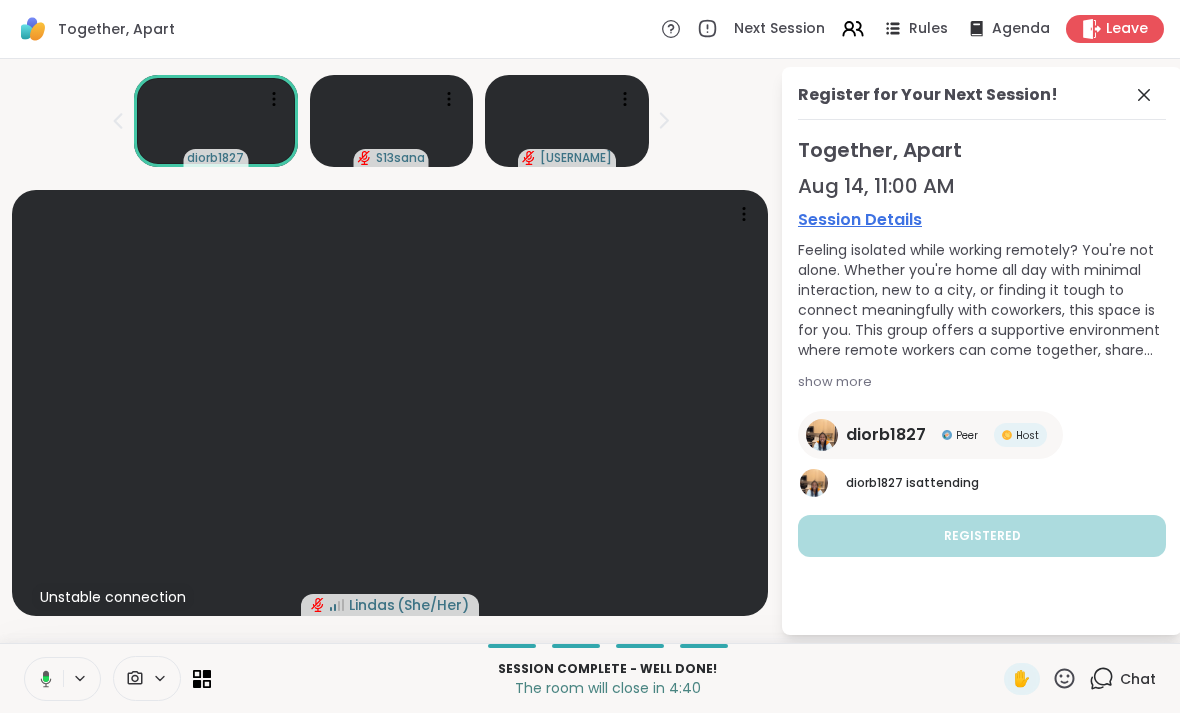 click on "Leave" at bounding box center [1127, 29] 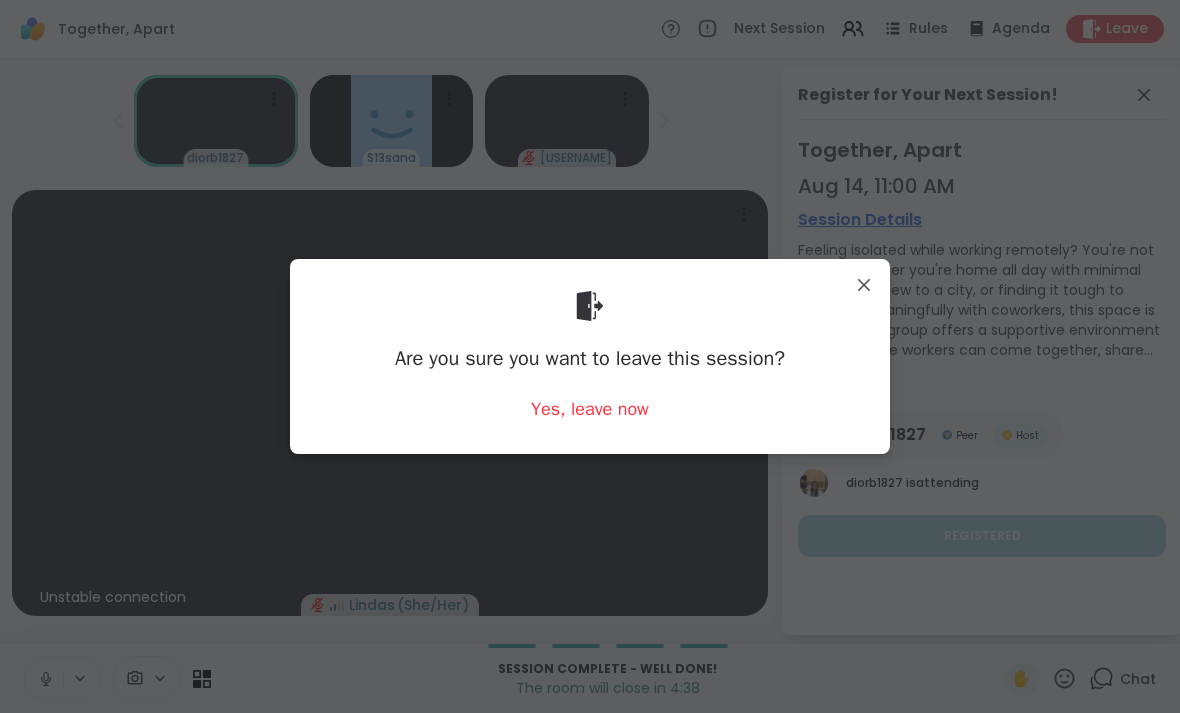 click on "Yes, leave now" at bounding box center (590, 409) 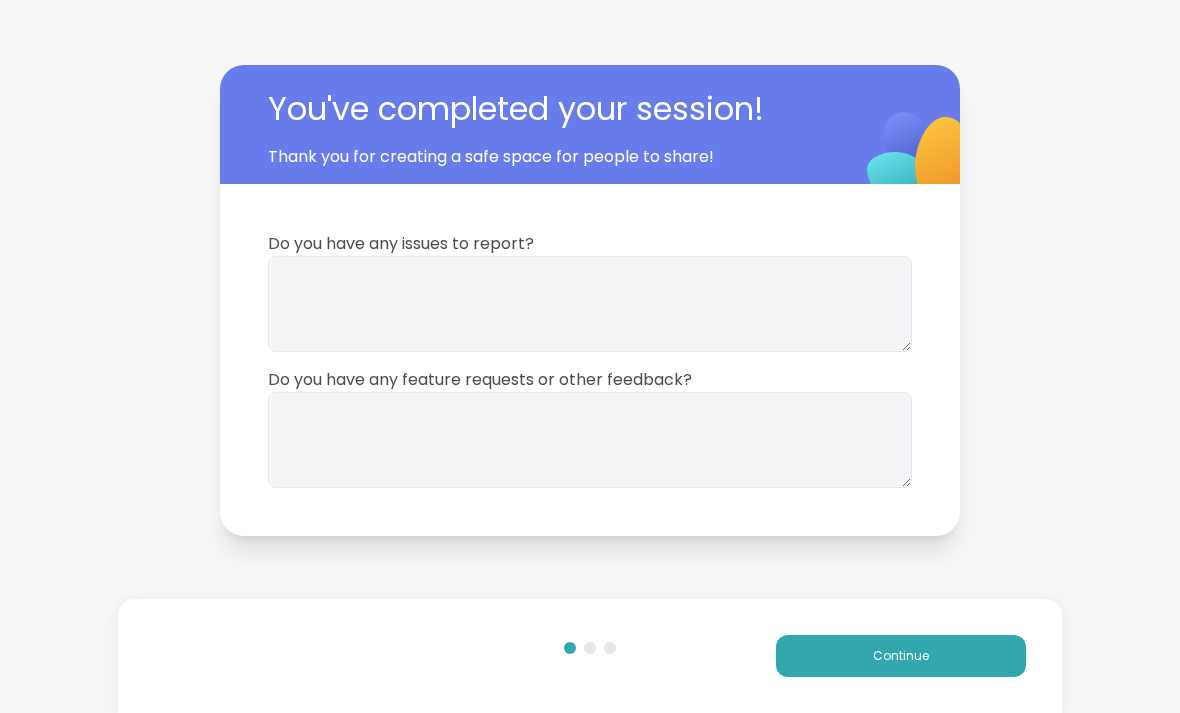 click on "Continue" at bounding box center [901, 656] 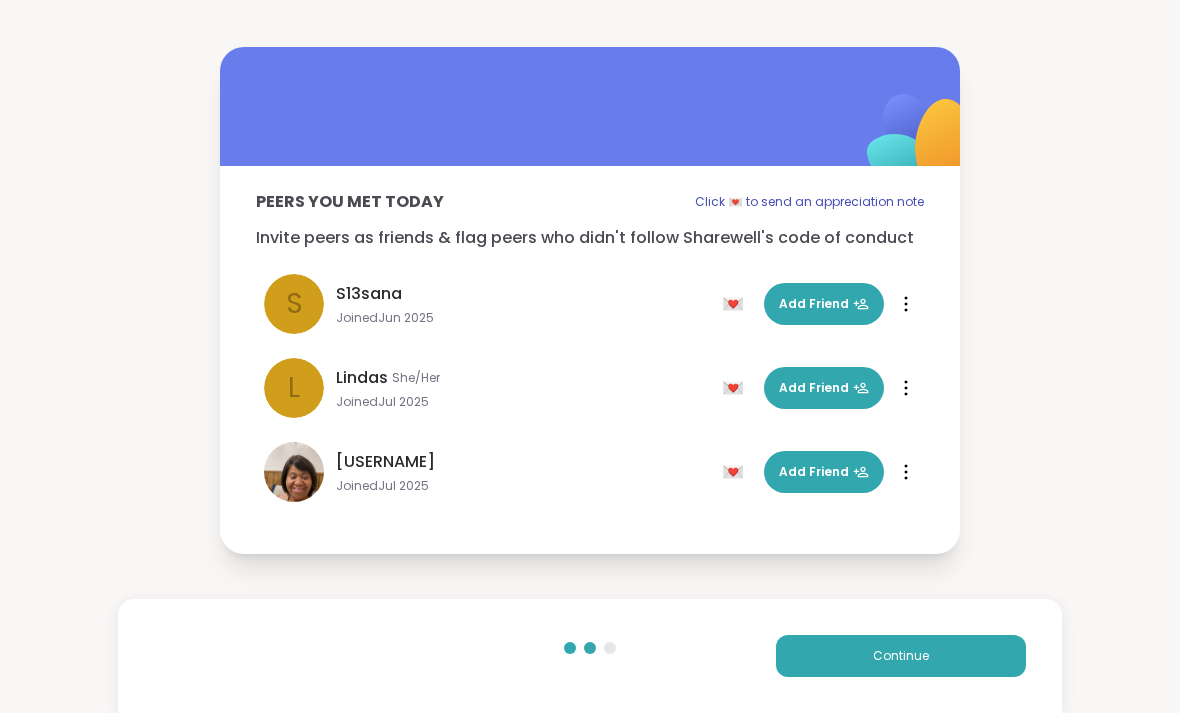 click on "Click 💌 to send an appreciation note" at bounding box center [809, 202] 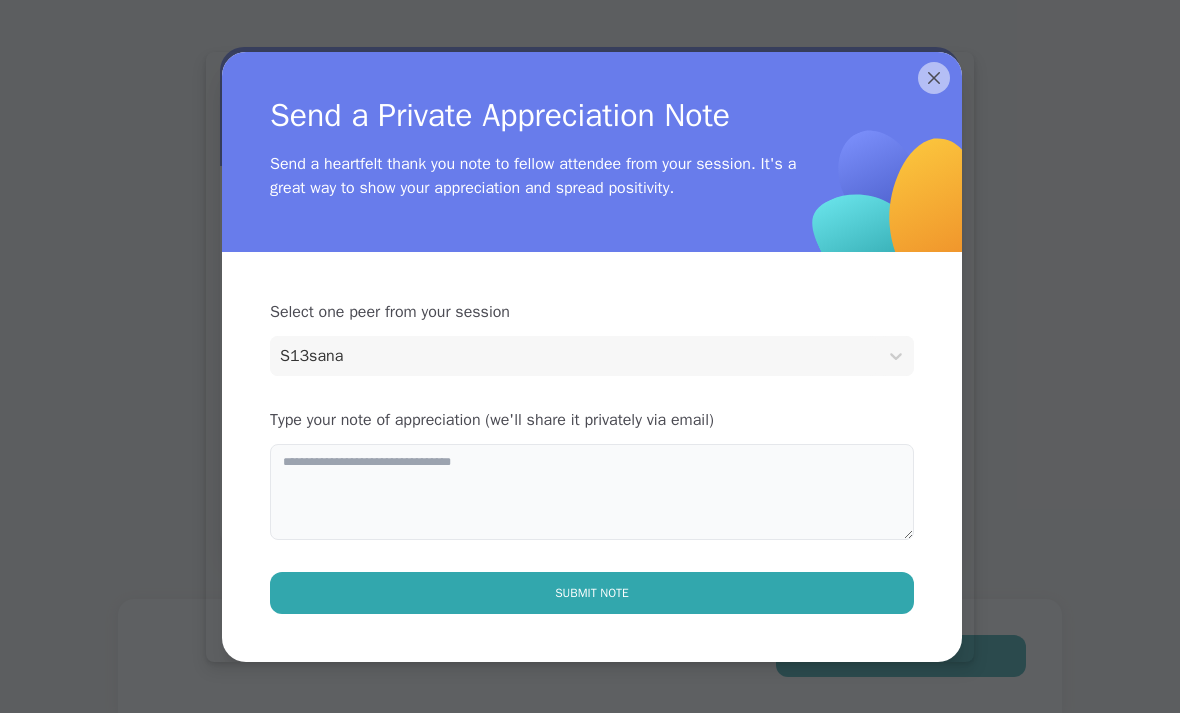 click at bounding box center [592, 492] 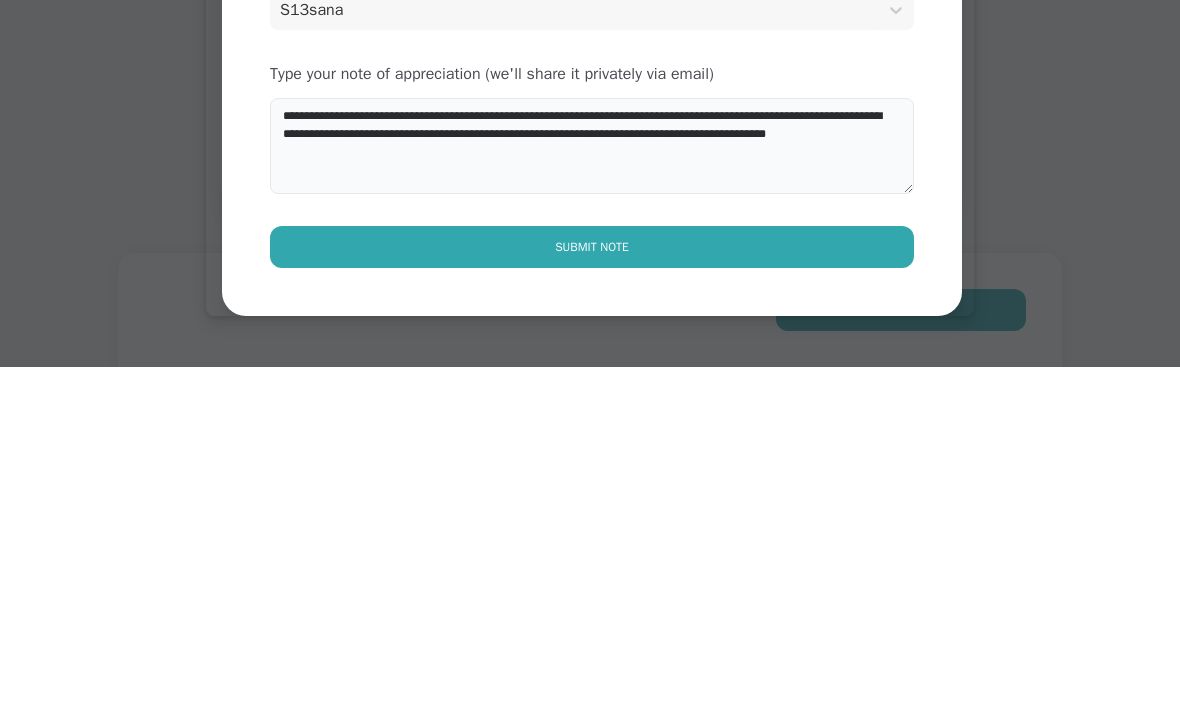 type on "**********" 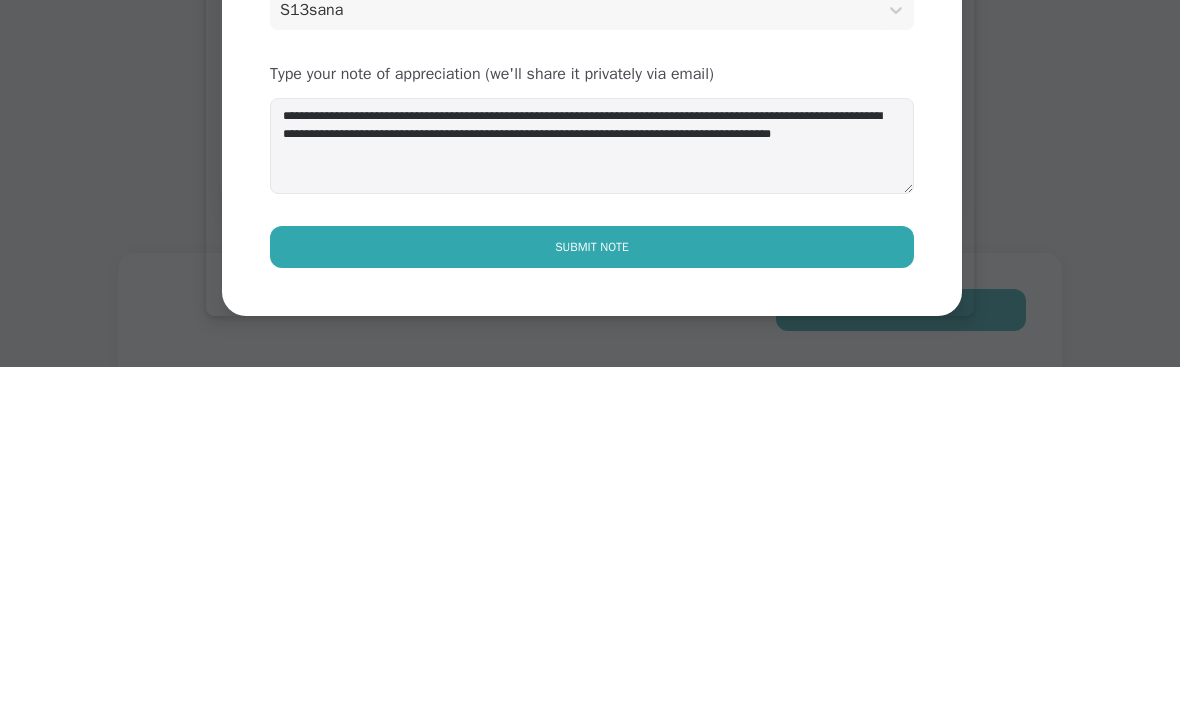 click on "Submit Note" at bounding box center [592, 593] 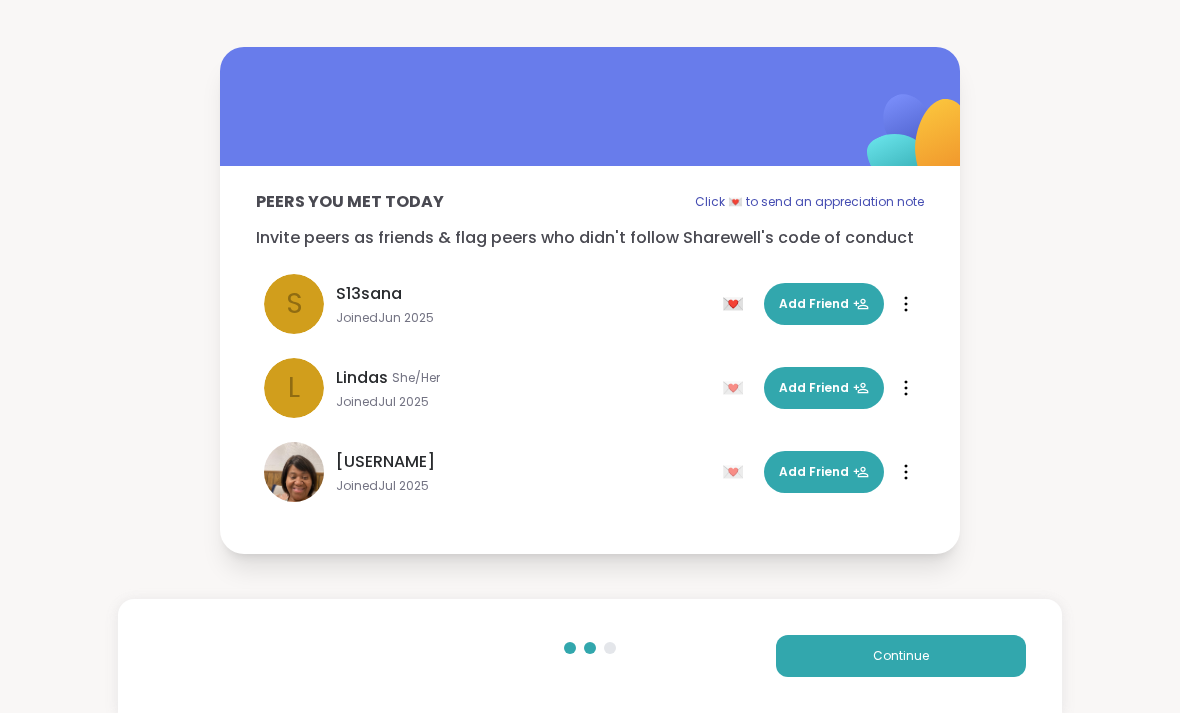 click on "💌" at bounding box center (737, 472) 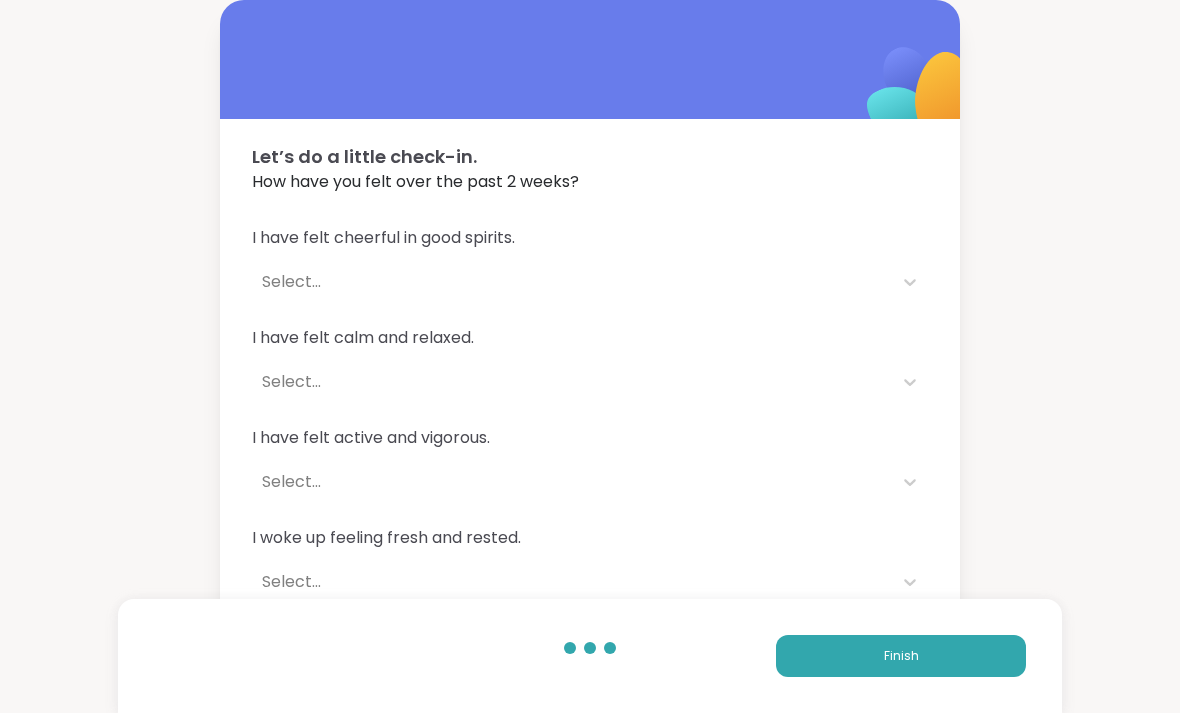 click on "Finish" at bounding box center (901, 656) 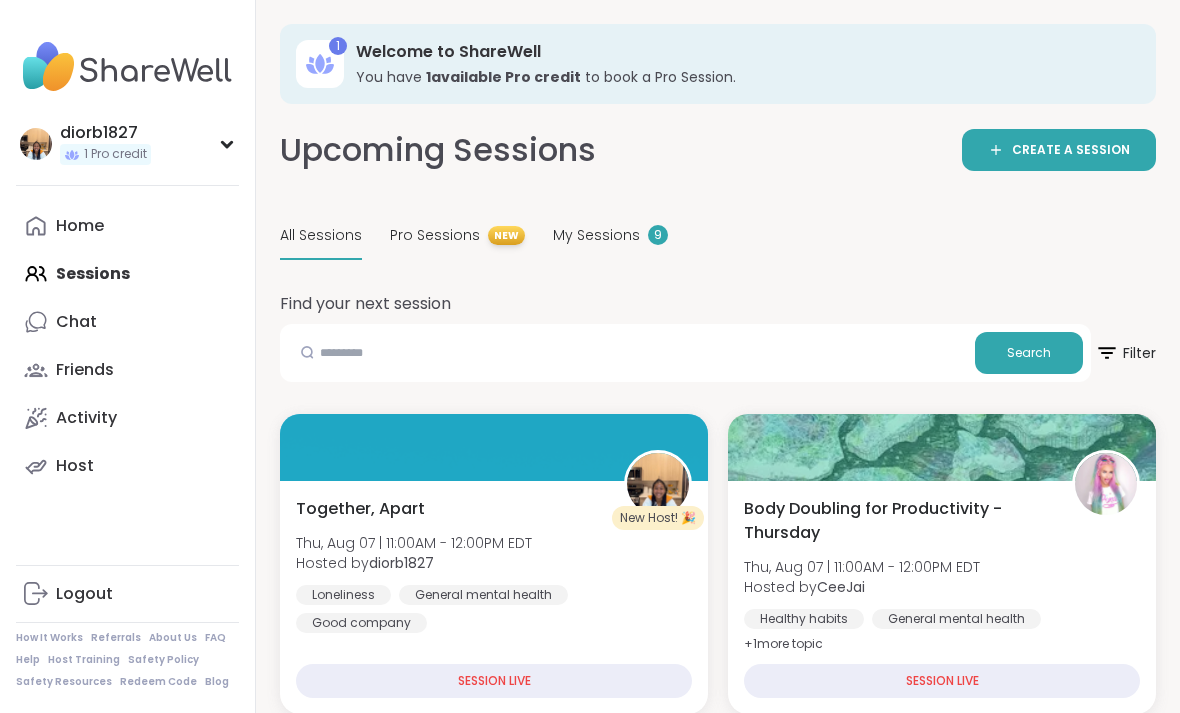 click on "Chat" at bounding box center [76, 322] 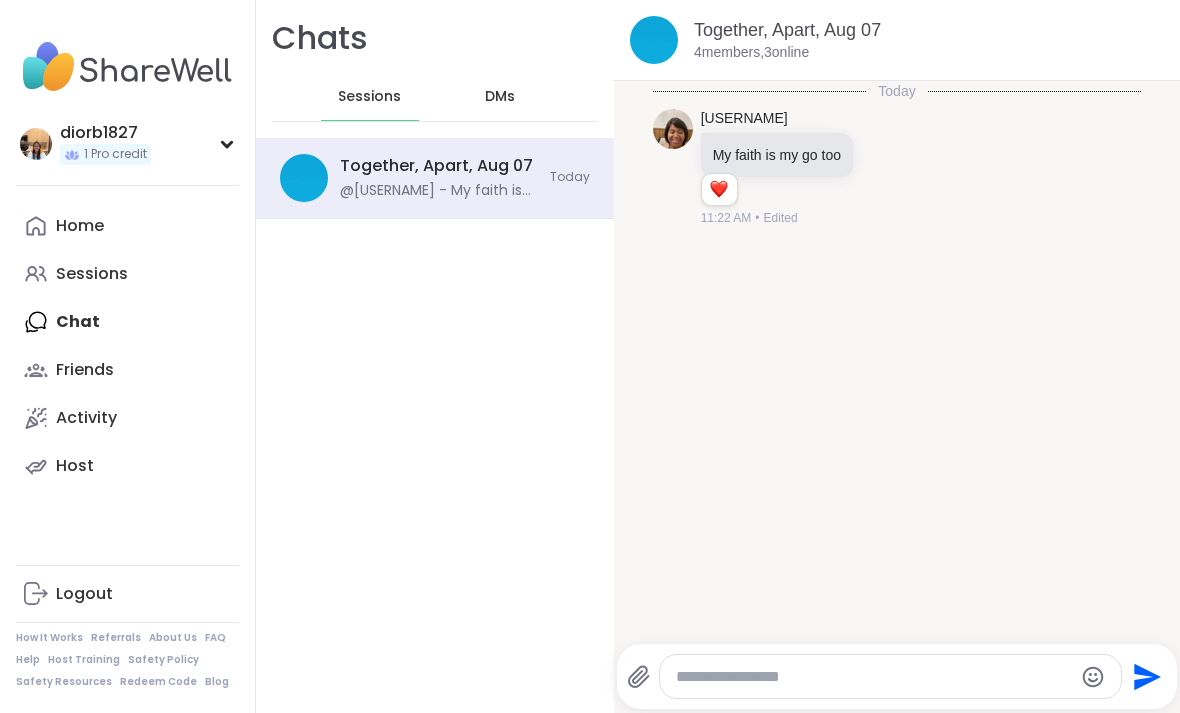 click on "Friends" at bounding box center [127, 370] 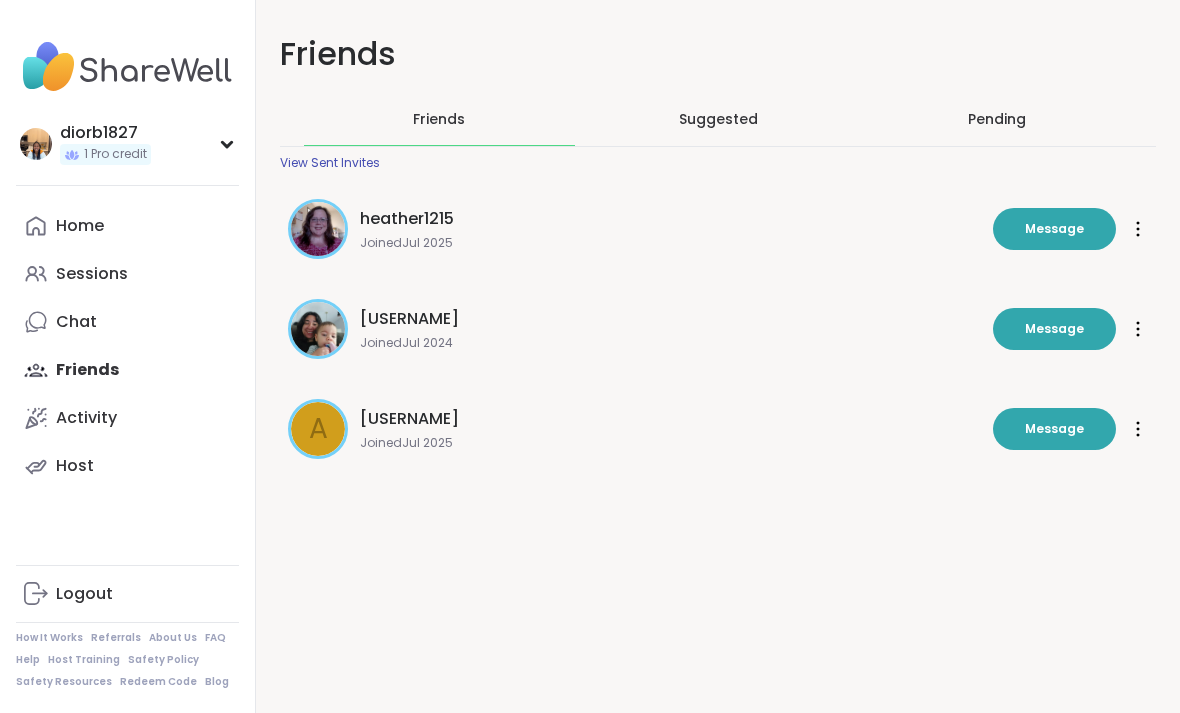 click on "Activity" at bounding box center (127, 418) 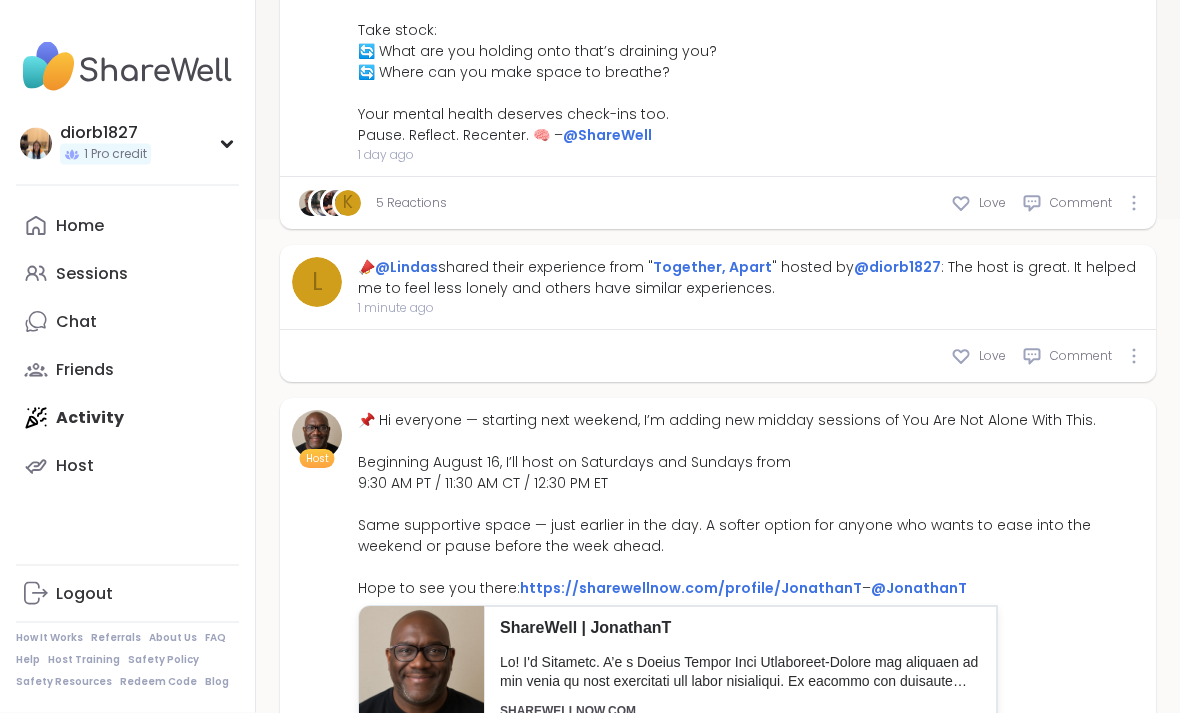scroll, scrollTop: 539, scrollLeft: 0, axis: vertical 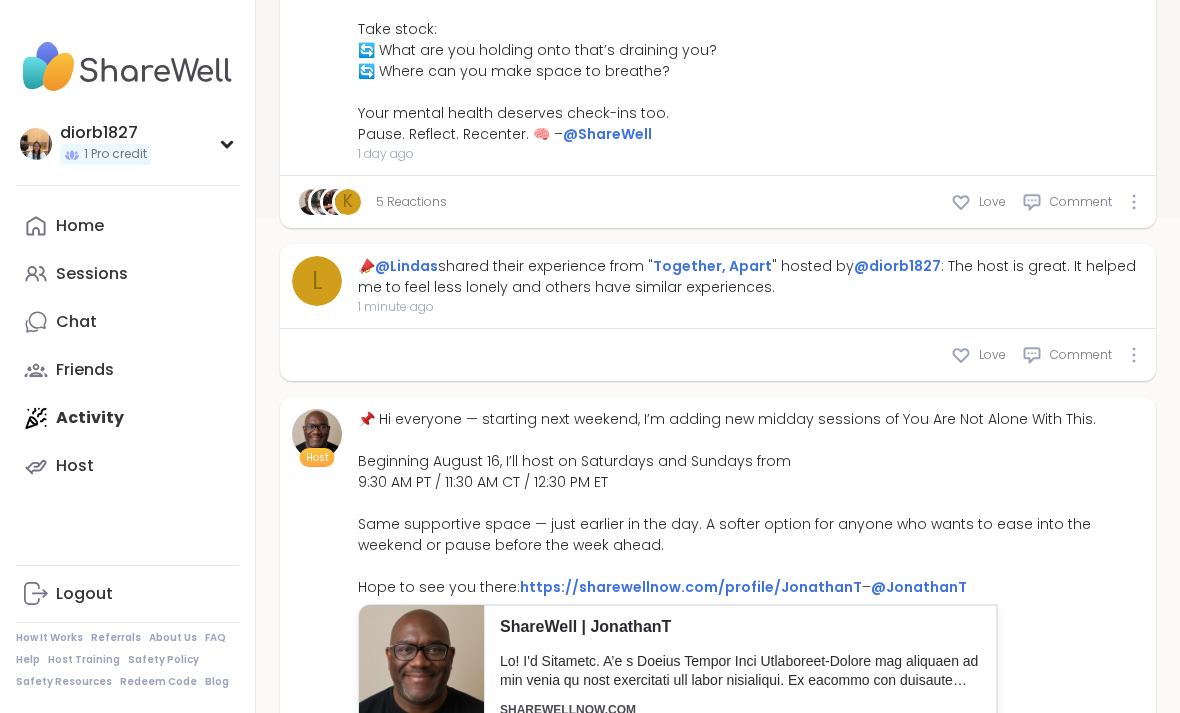 click 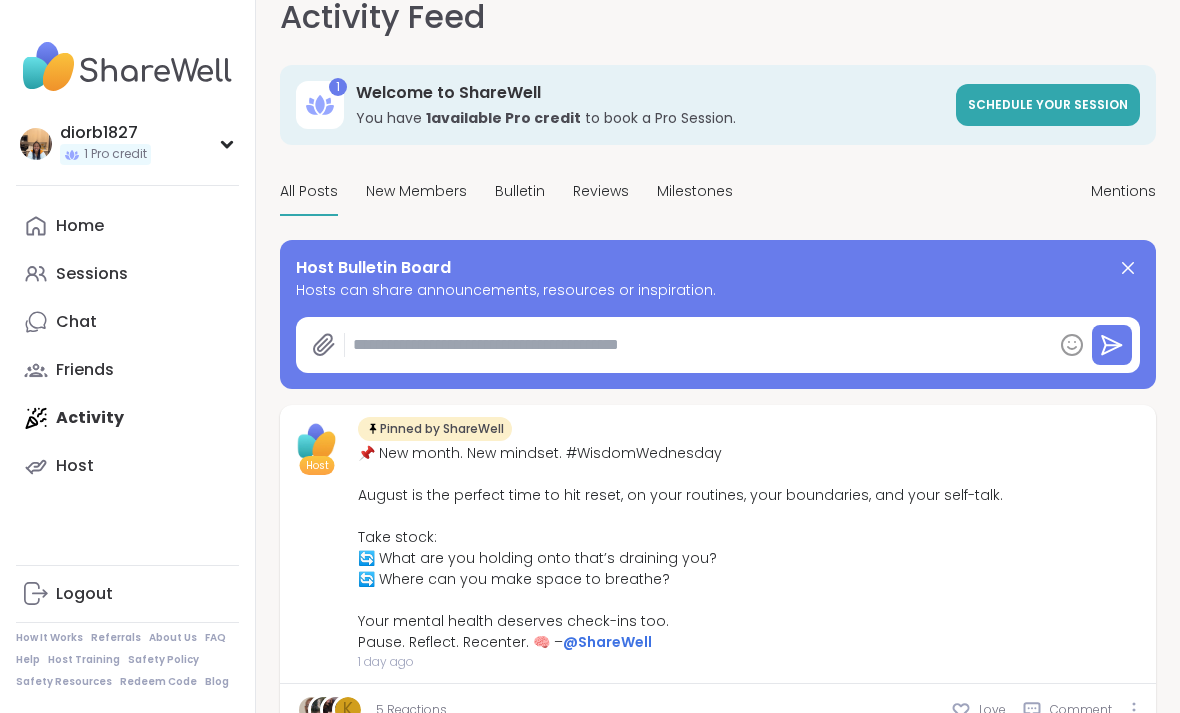 scroll, scrollTop: 0, scrollLeft: 0, axis: both 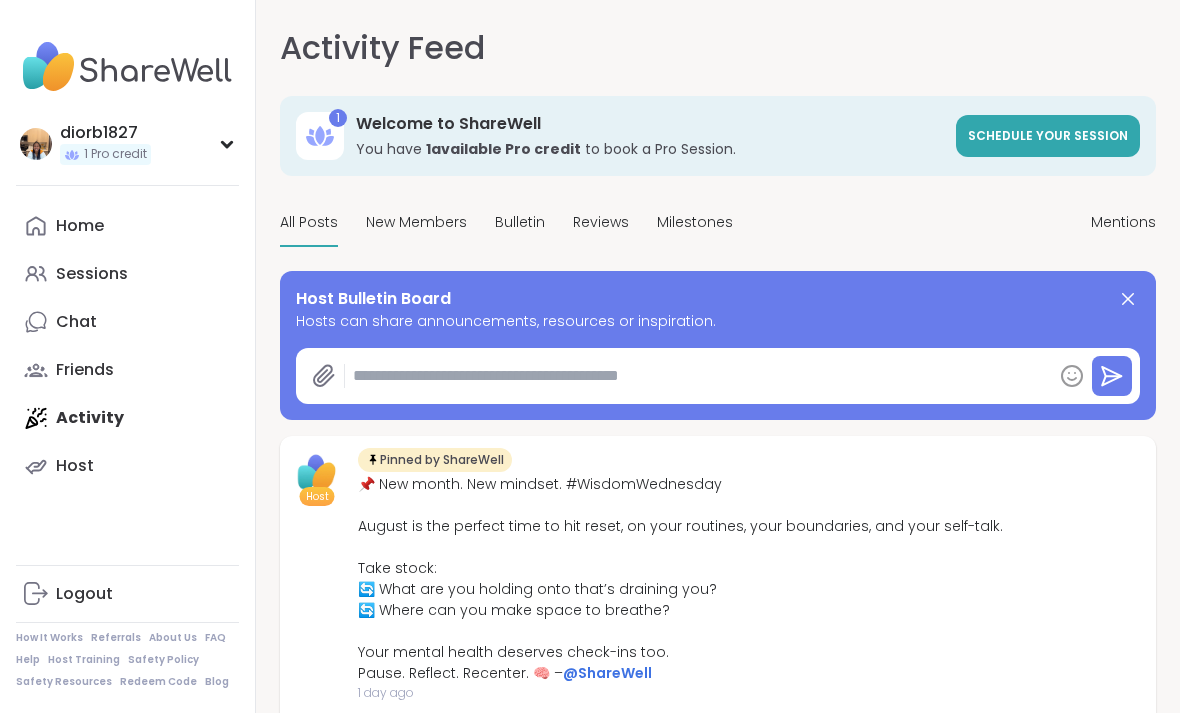 click on "Reviews" at bounding box center [601, 222] 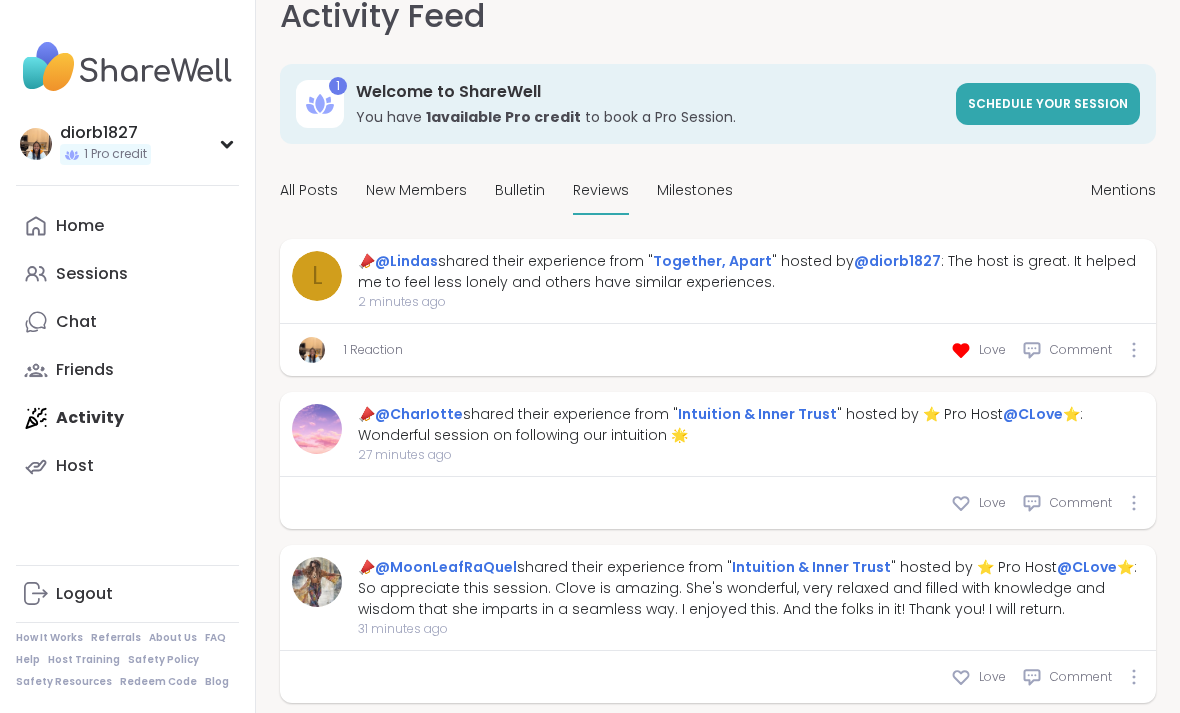 scroll, scrollTop: 0, scrollLeft: 0, axis: both 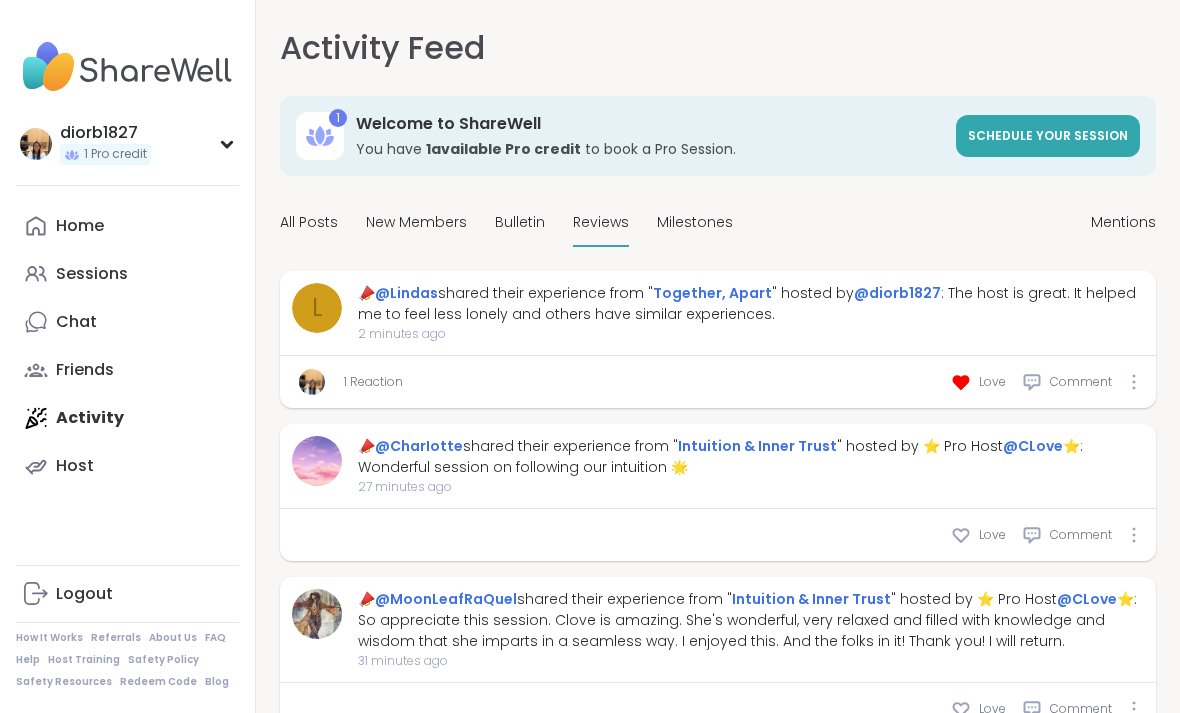 click on "Milestones" at bounding box center [695, 222] 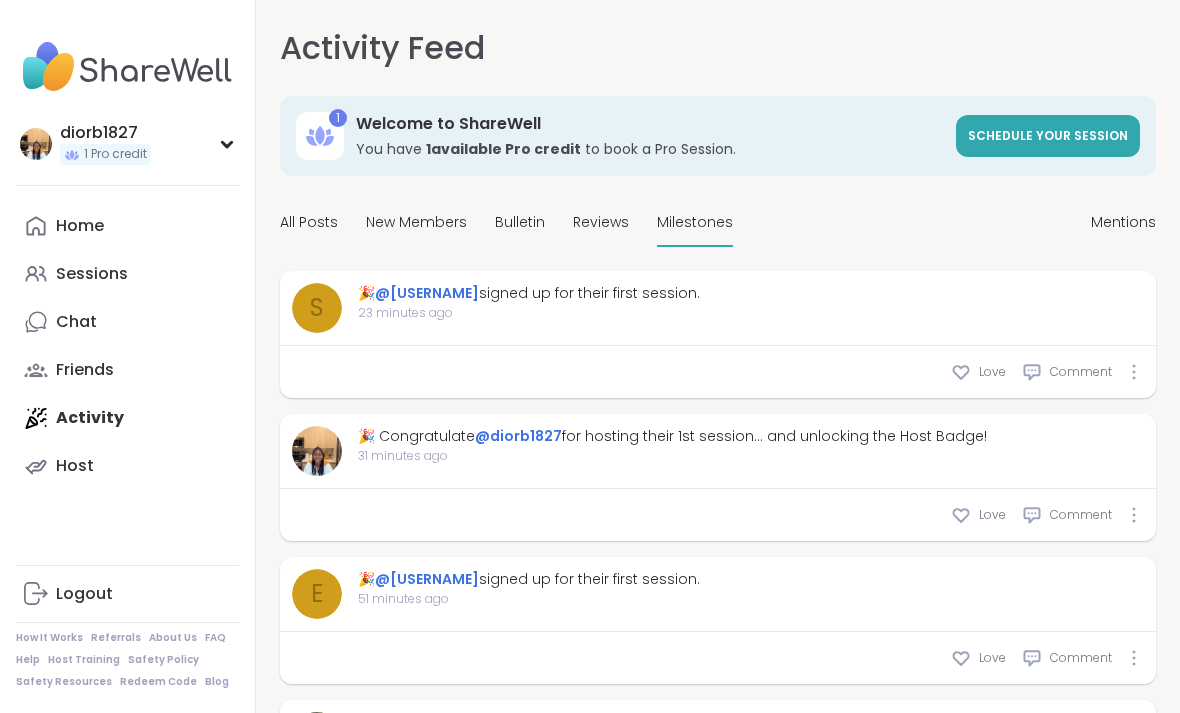 click on "Mentions" at bounding box center [1123, 223] 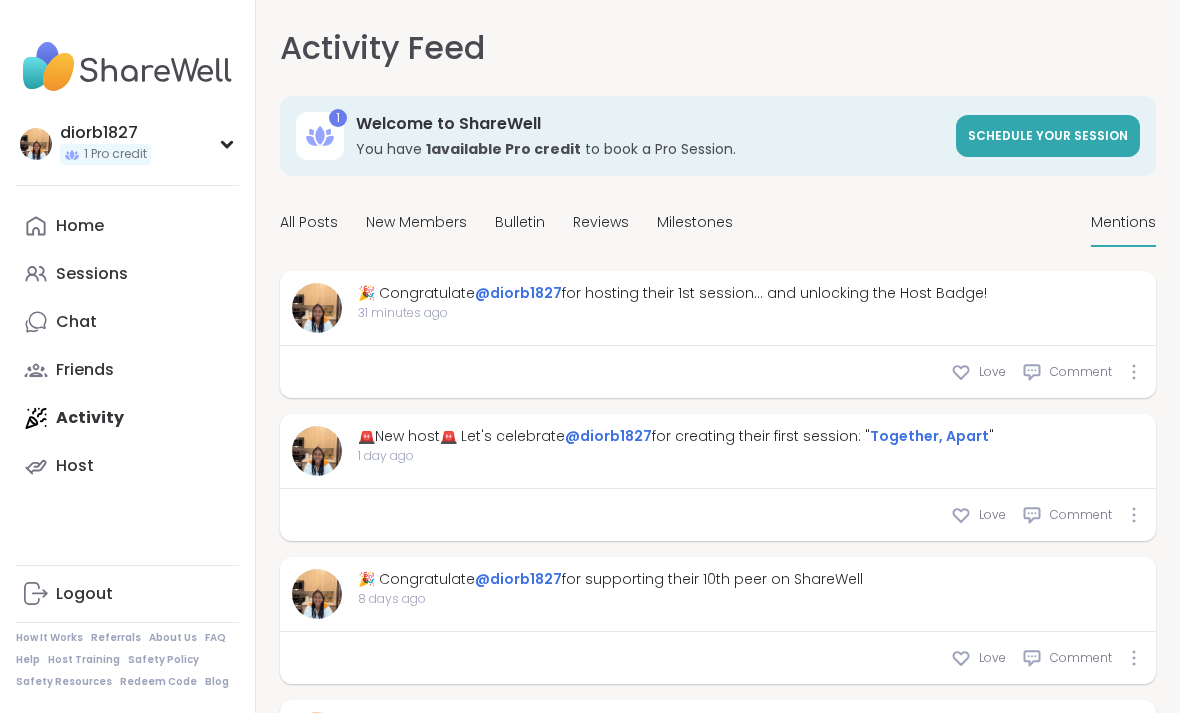 click on "All Posts" at bounding box center (309, 222) 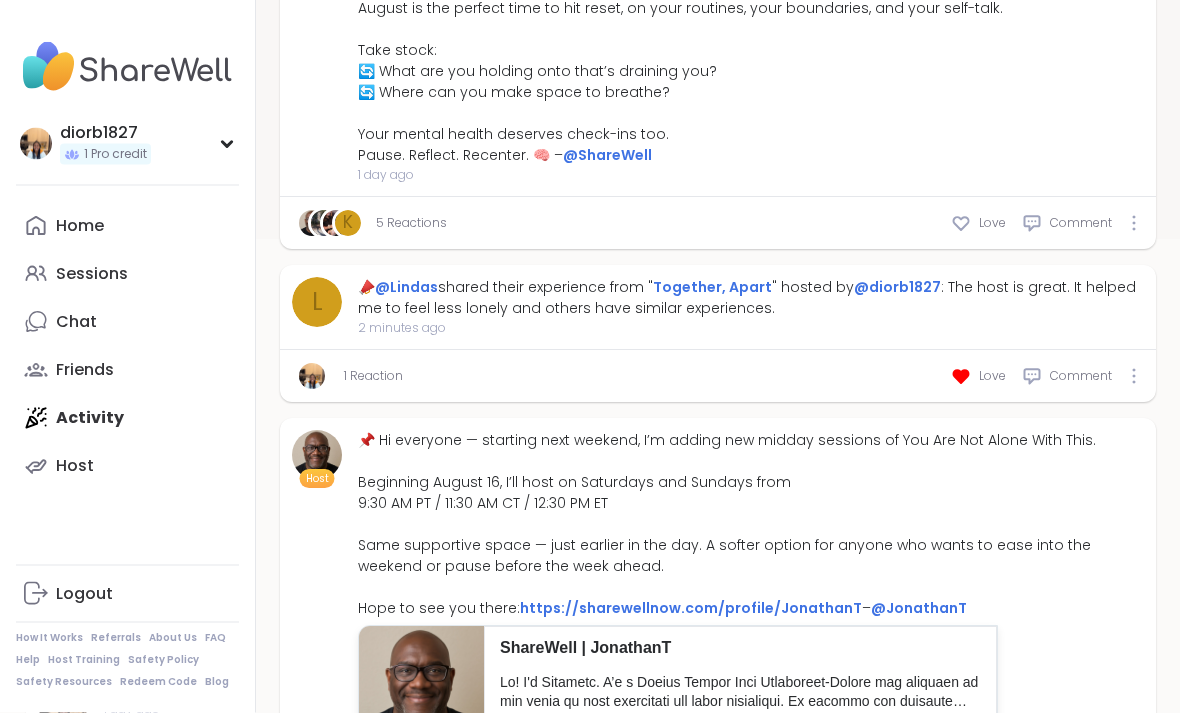 scroll, scrollTop: 518, scrollLeft: 0, axis: vertical 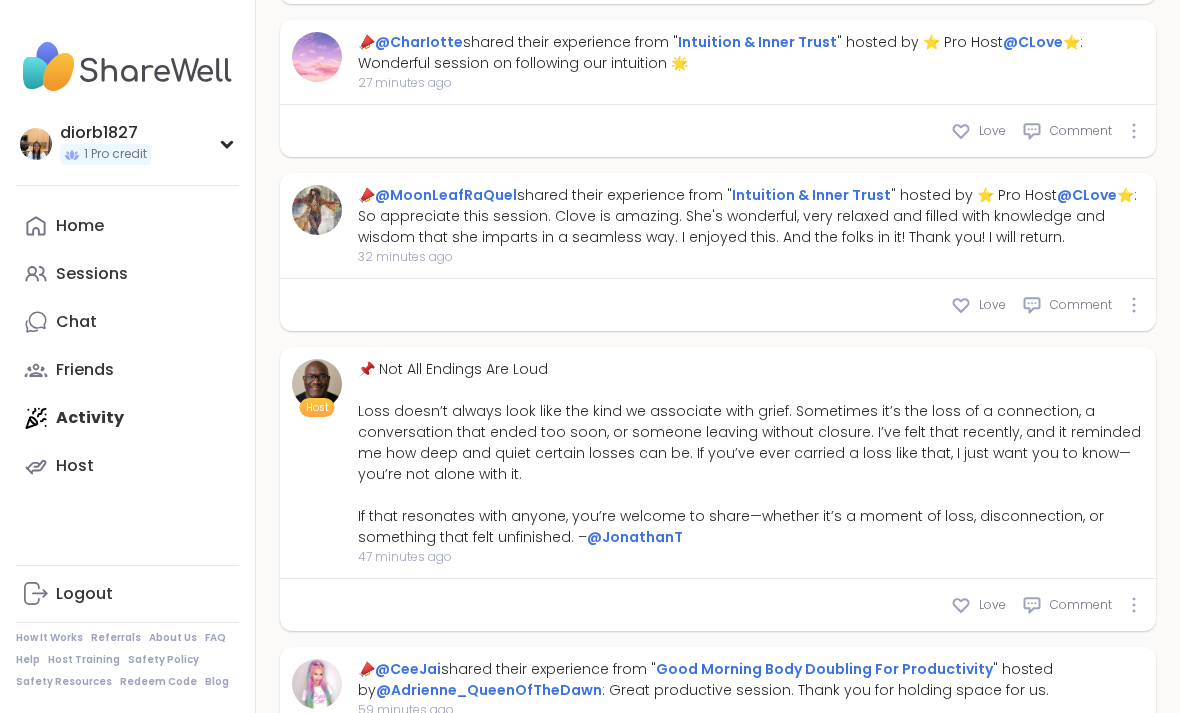 type on "*" 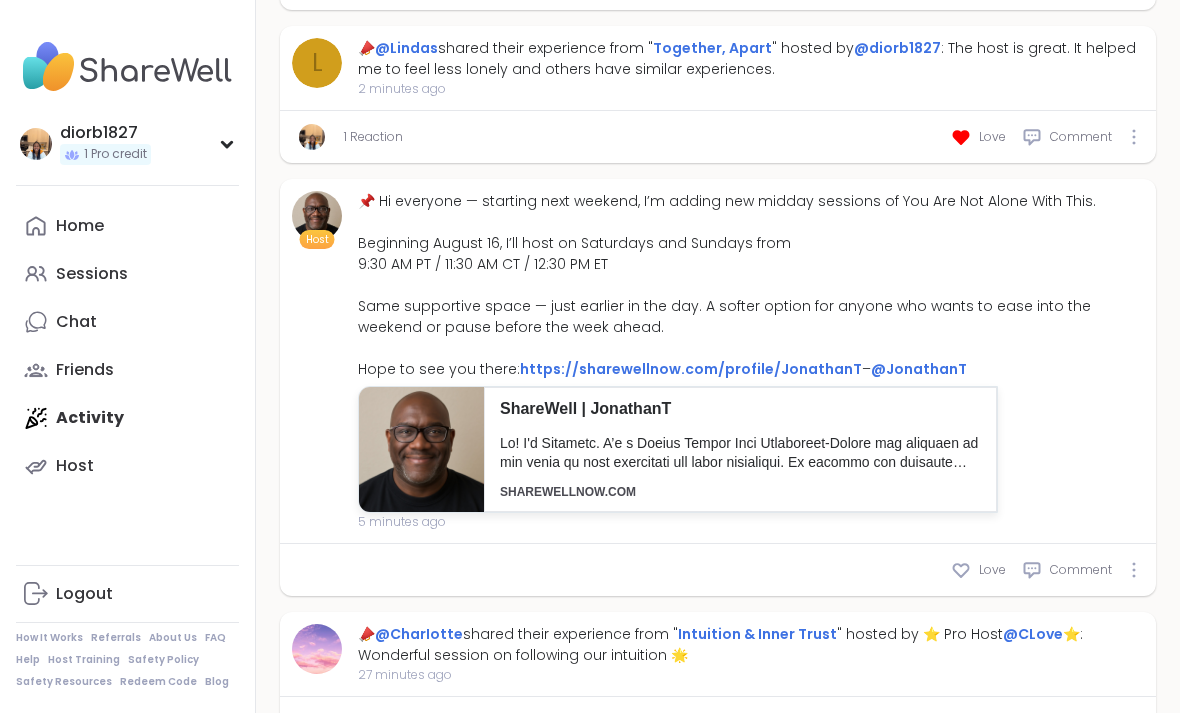scroll, scrollTop: 756, scrollLeft: 0, axis: vertical 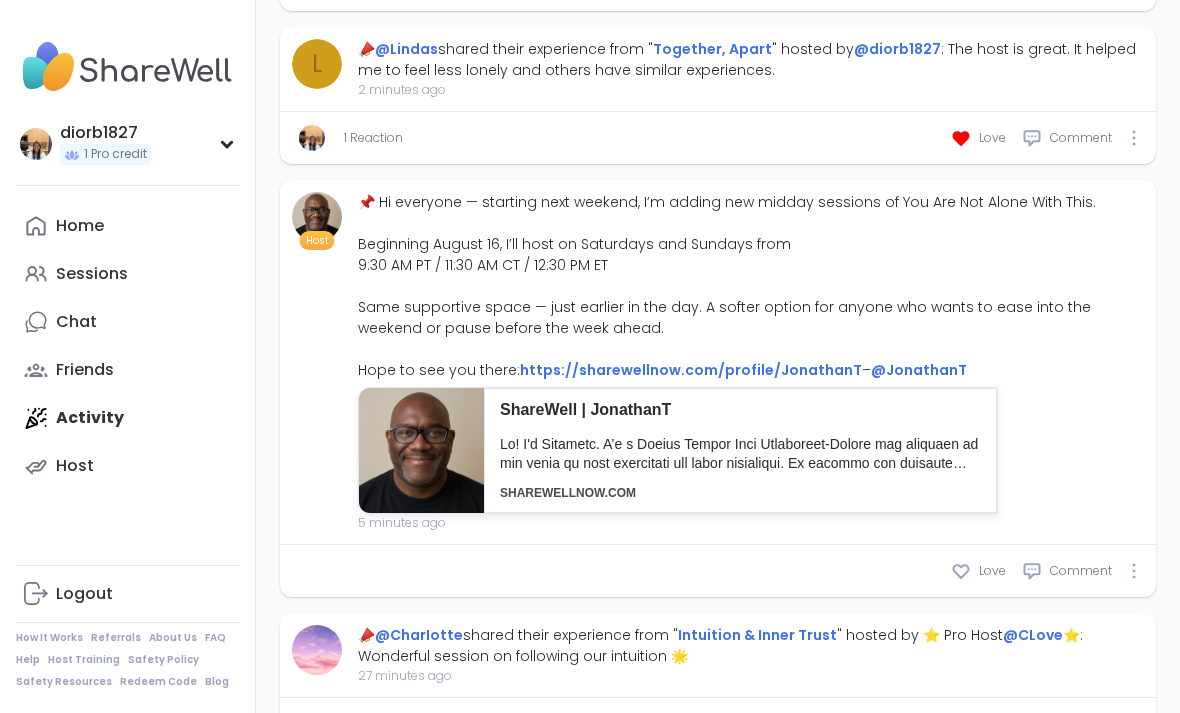 click on "Sessions" at bounding box center [92, 274] 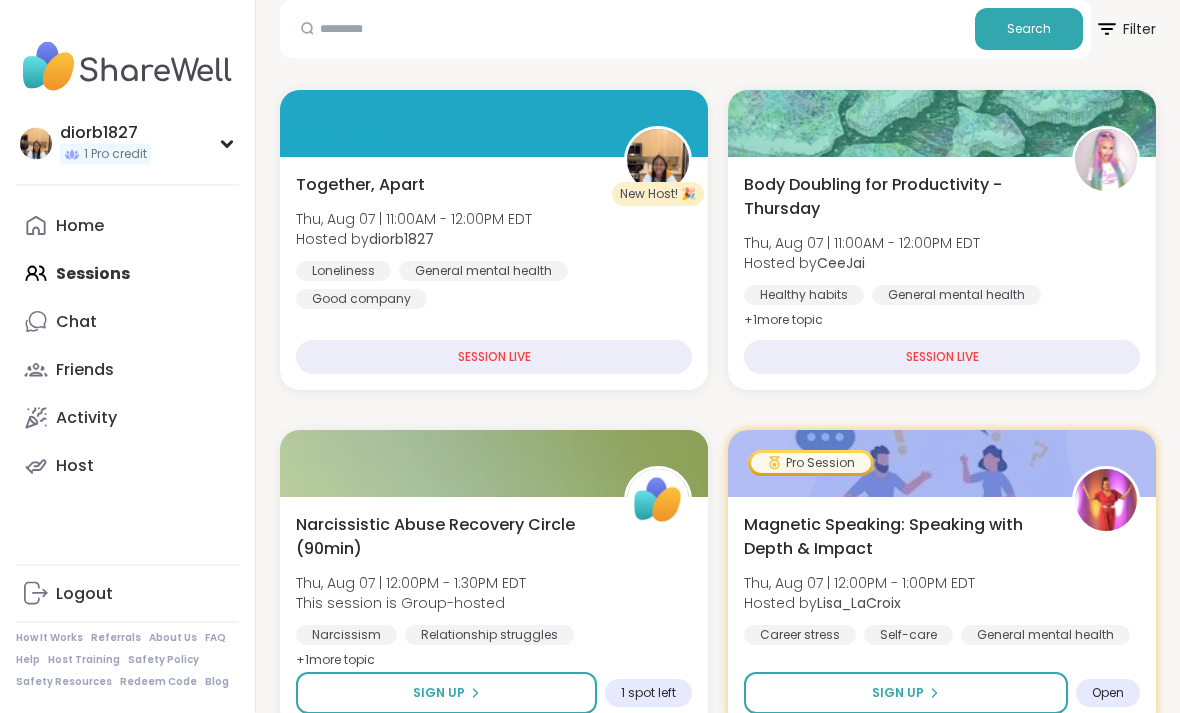 scroll, scrollTop: 324, scrollLeft: 0, axis: vertical 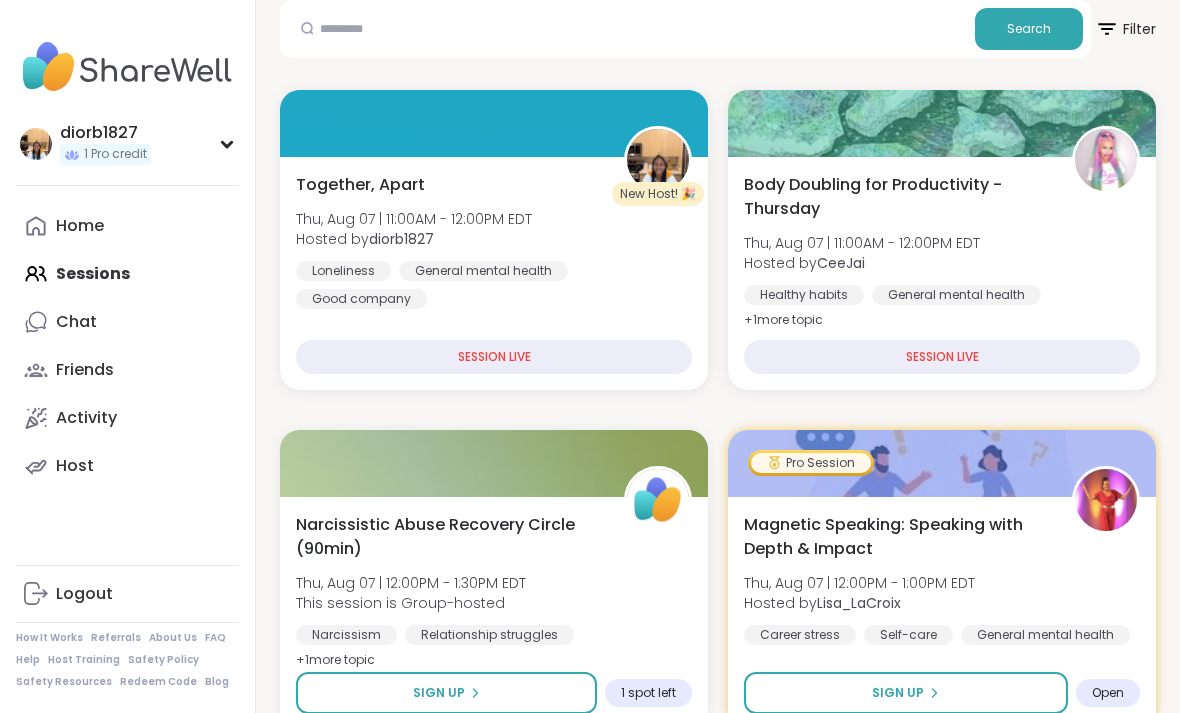 click on "Together, Apart Thu, Aug 07 | 11:00AM - 12:00PM EDT Hosted by  [USERNAME] Loneliness General mental health Good company" at bounding box center [494, 241] 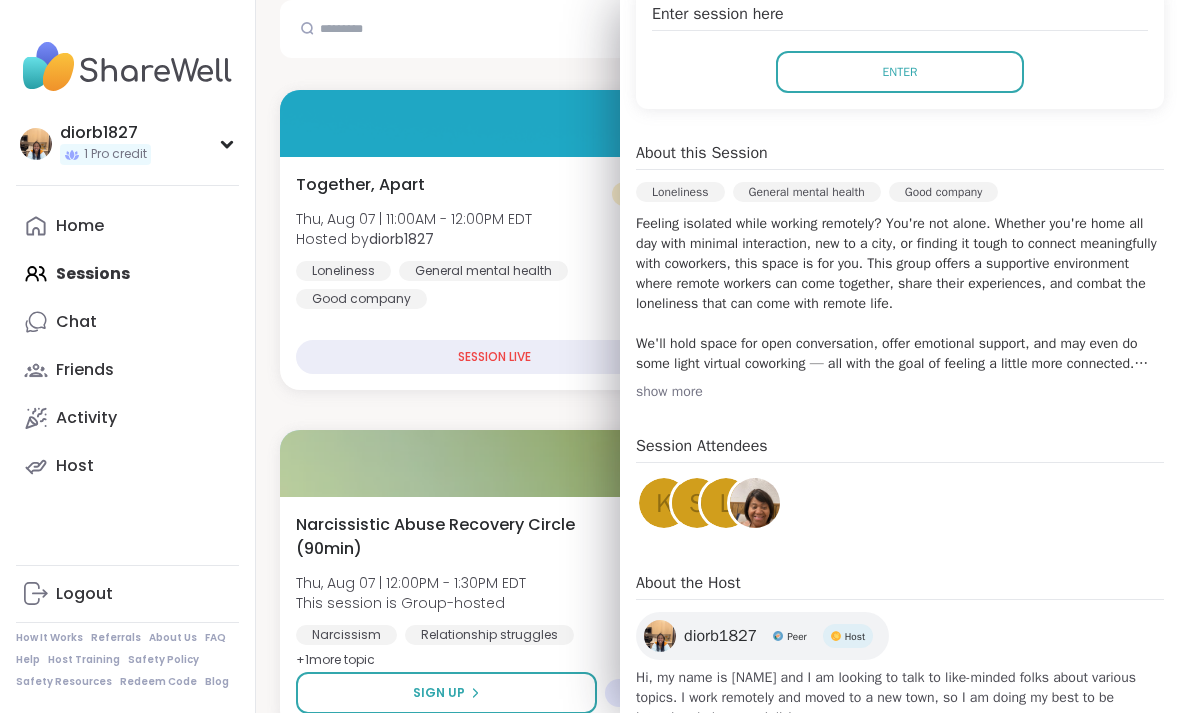 scroll, scrollTop: 435, scrollLeft: 0, axis: vertical 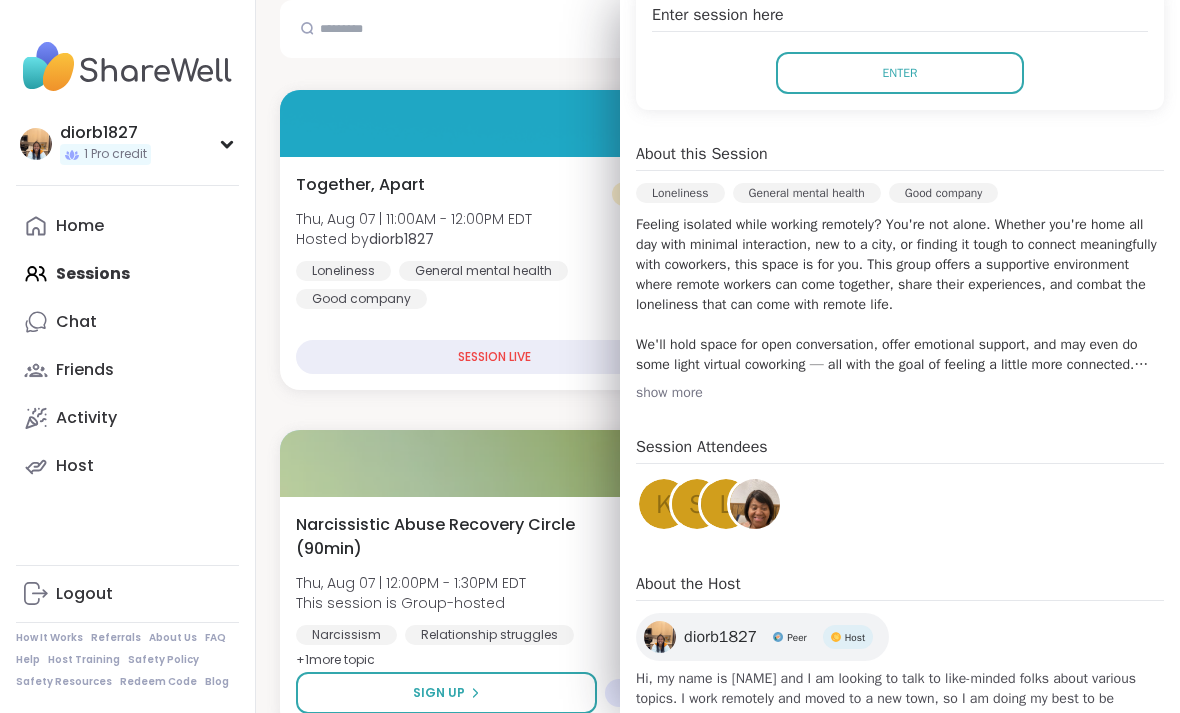 click on "1 Welcome to ShareWell You have   1  available Pro credit   to book a Pro Session. Upcoming Sessions CREATE A SESSION All Sessions Pro Sessions NEW My Sessions 9 Find your next session Search  Filter   New Host! 🎉 Together, Apart Thu, Aug 07 | 11:00AM - 12:00PM EDT Hosted by  [USERNAME] Loneliness General mental health Good company SESSION LIVE Body Doubling for Productivity - Thursday Thu, Aug 07 | 11:00AM - 12:00PM EDT Hosted by  [USERNAME] Healthy habits General mental health Body doubling + 1  more topic SESSION LIVE Narcissistic Abuse Recovery Circle (90min) Thu, Aug 07 | 12:00PM - 1:30PM EDT This session is Group-hosted Narcissism Relationship struggles Emotional abuse + 1  more topic Sign Up 1 spot left Pro Session Magnetic Speaking: Speaking with Depth & Impact Thu, Aug 07 | 12:00PM - 1:00PM EDT Hosted by  [USERNAME] Career stress Self-care General mental health Sign Up Open EFT Tapping Morning Practice Thu, Aug 07 | 12:00PM - 12:45PM EDT Hosted by  [USERNAME] Healthy habits Full +" at bounding box center [718, 2954] 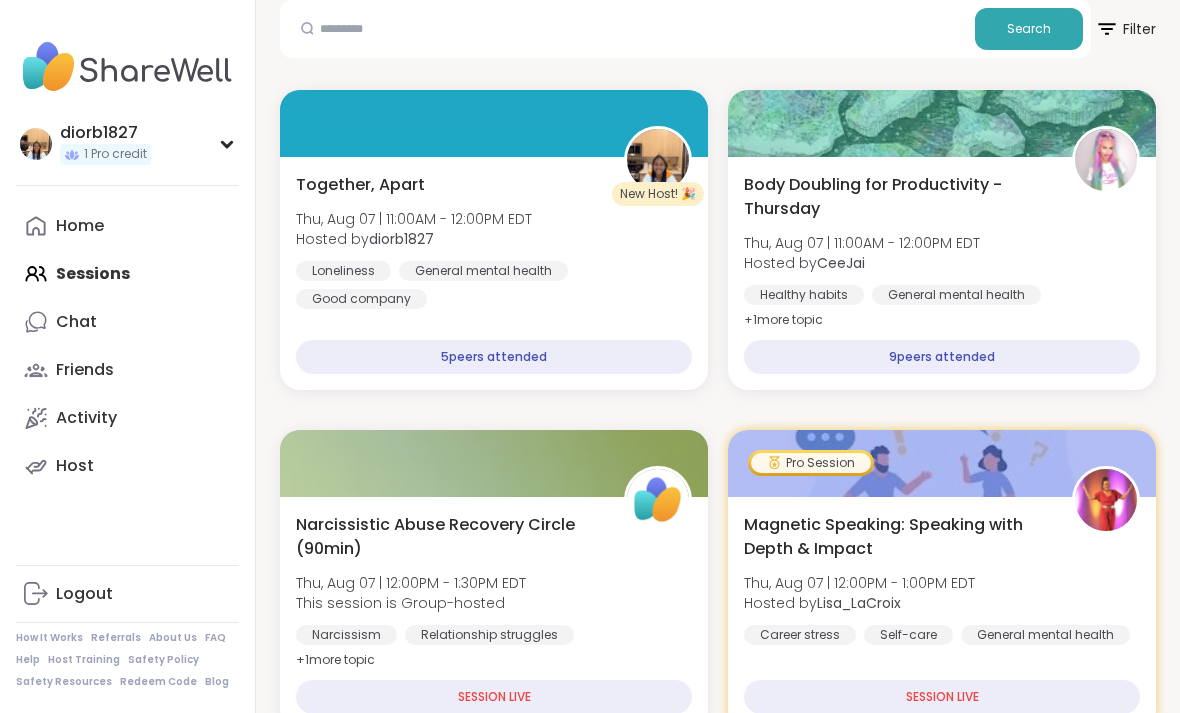 click on "5  peers attended" at bounding box center [494, 357] 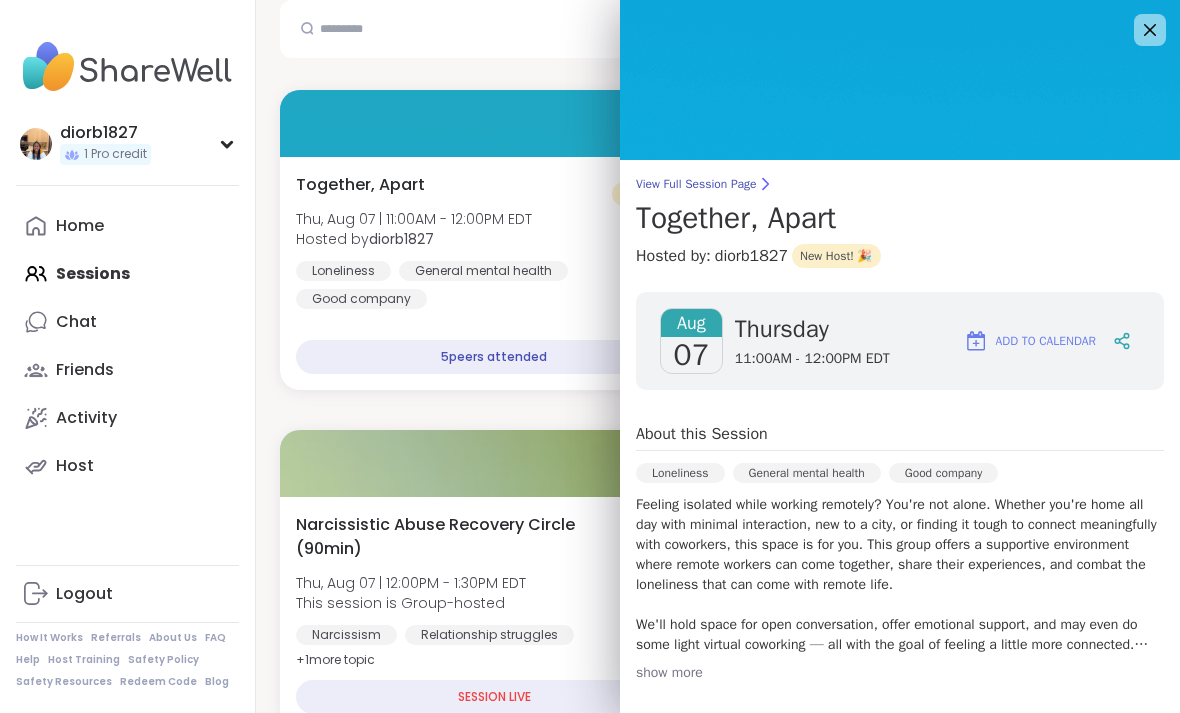 scroll, scrollTop: 0, scrollLeft: 0, axis: both 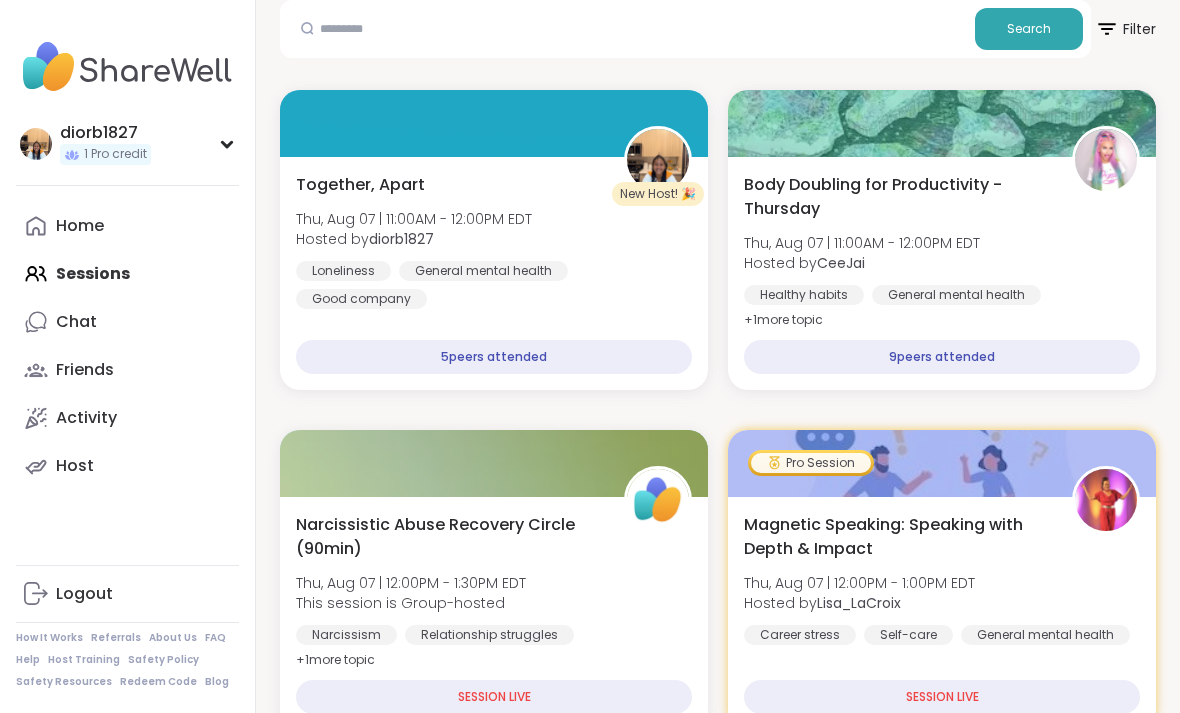 click on "5  peers attended" at bounding box center [494, 357] 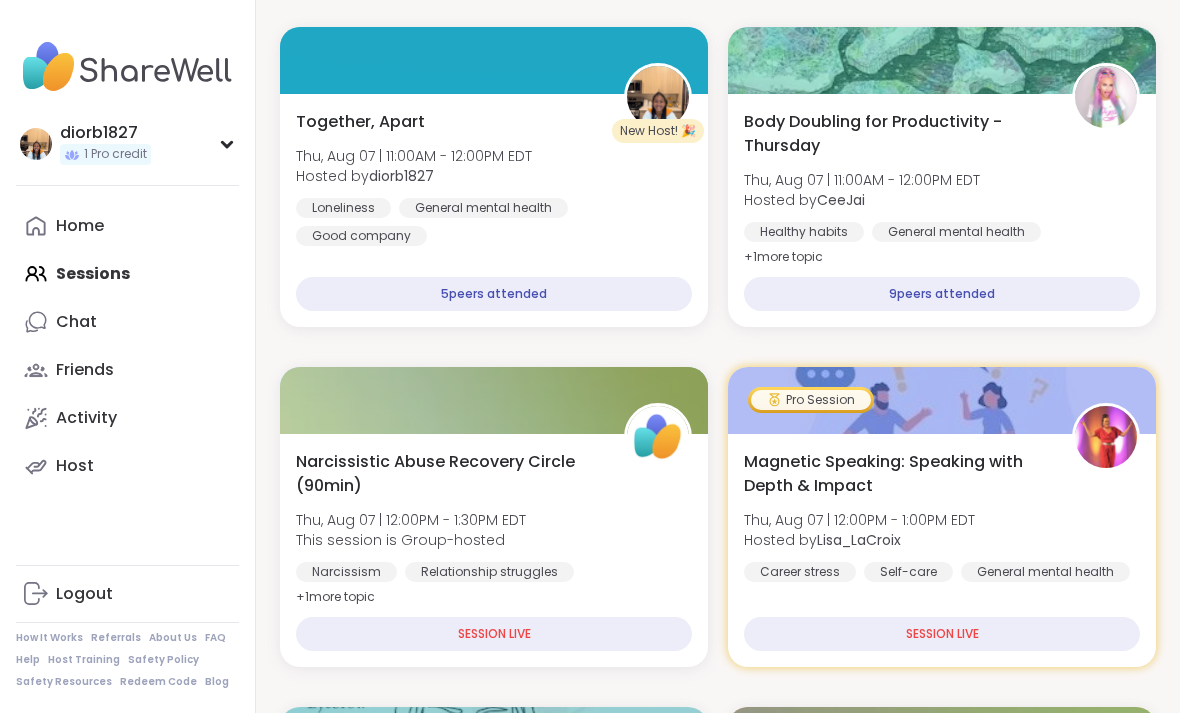 scroll, scrollTop: 388, scrollLeft: 0, axis: vertical 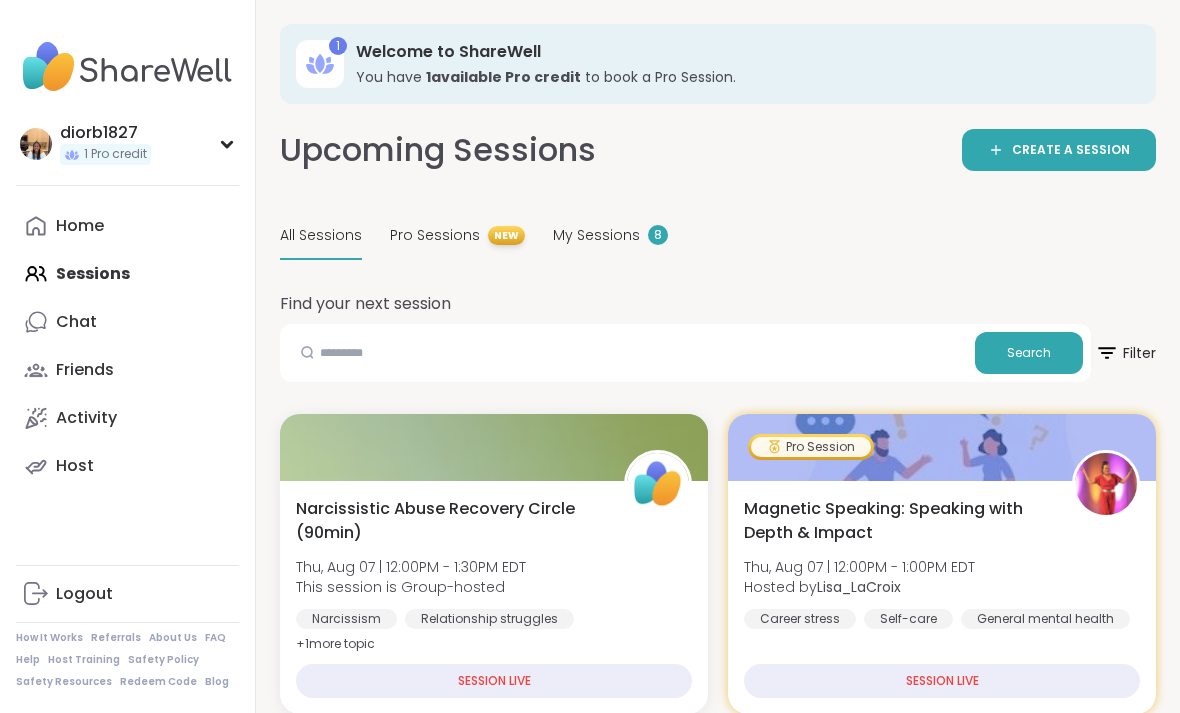 click on "My Sessions" at bounding box center (596, 235) 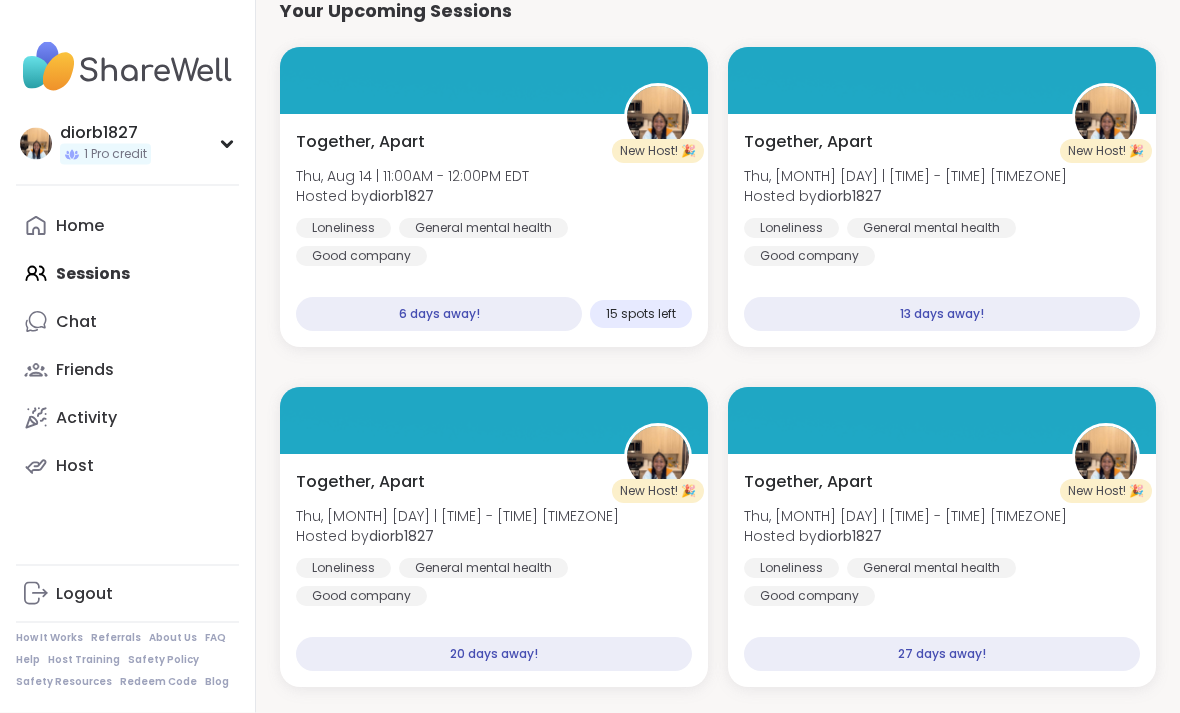 scroll, scrollTop: 294, scrollLeft: 0, axis: vertical 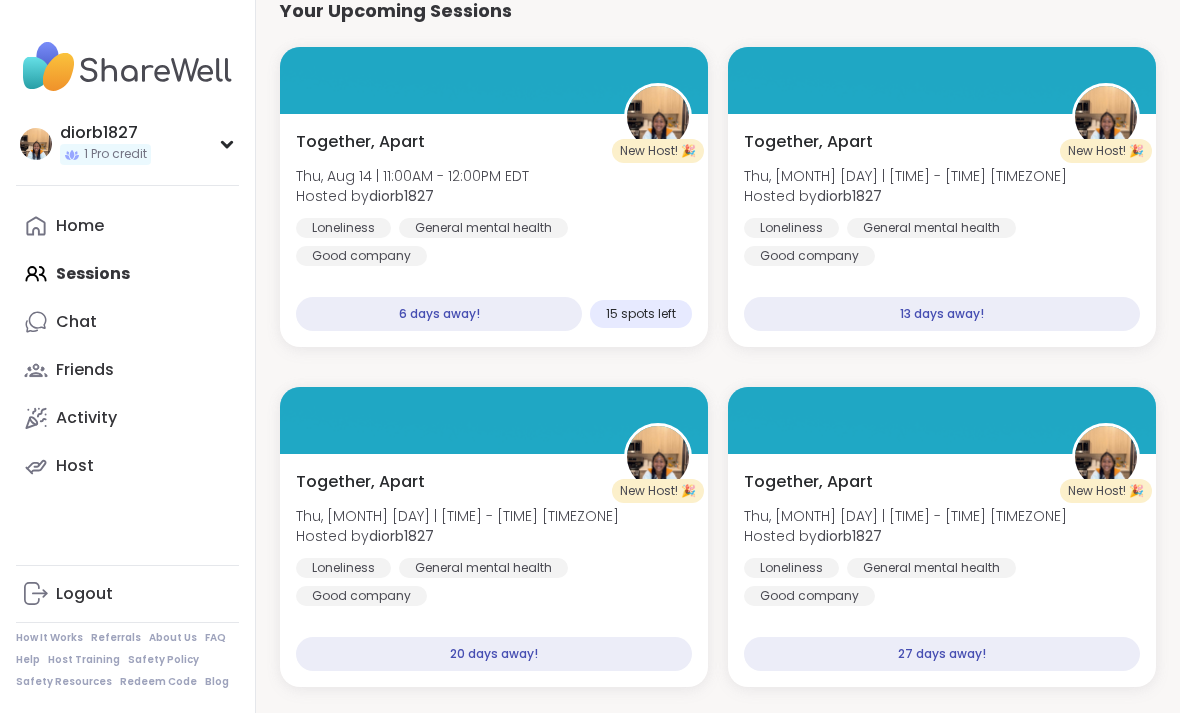 click on "Activity" at bounding box center (127, 418) 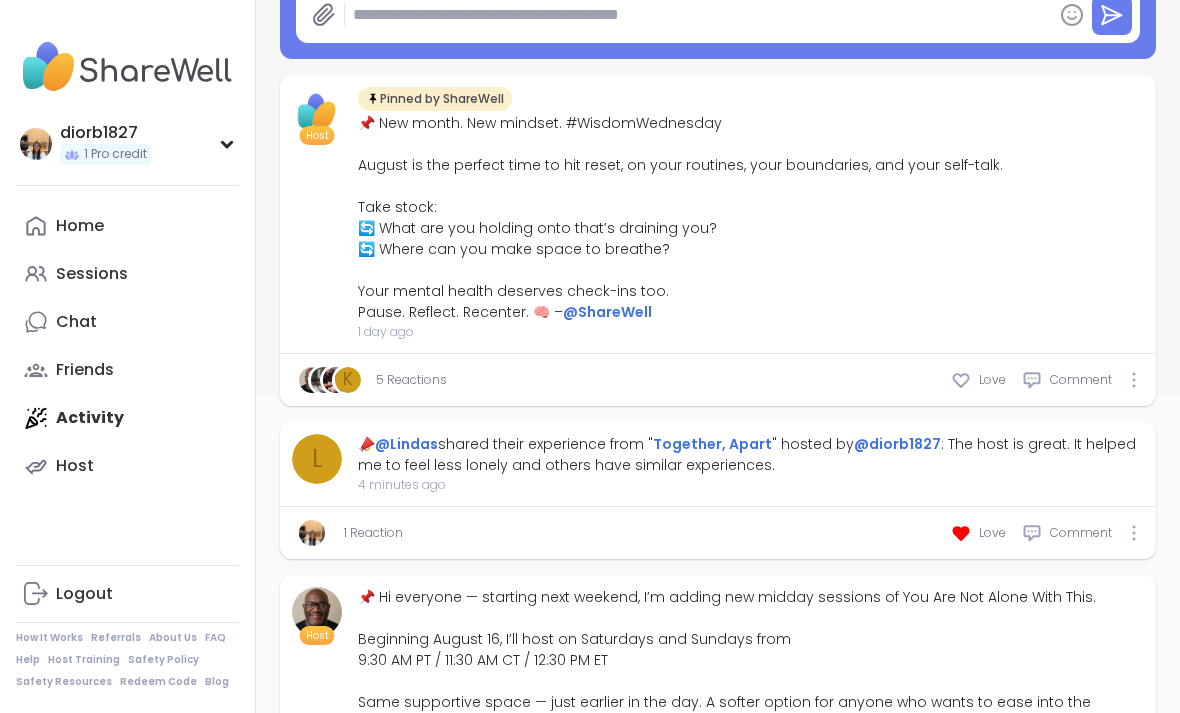 type on "*" 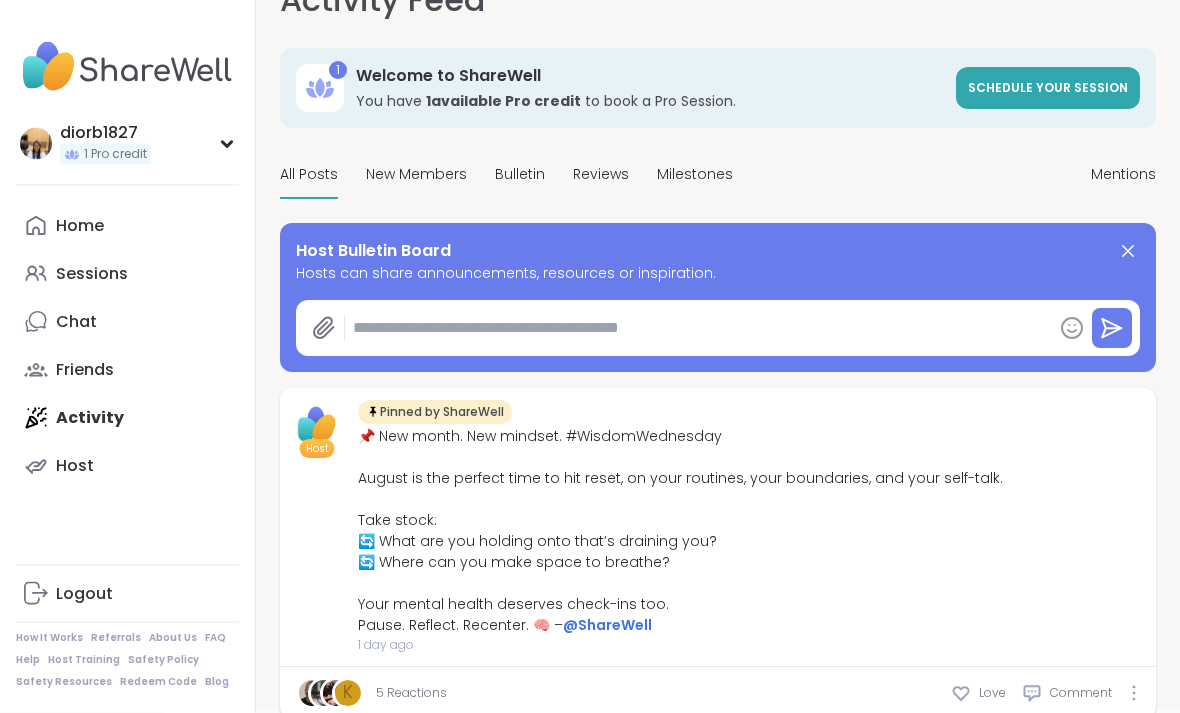 scroll, scrollTop: 0, scrollLeft: 0, axis: both 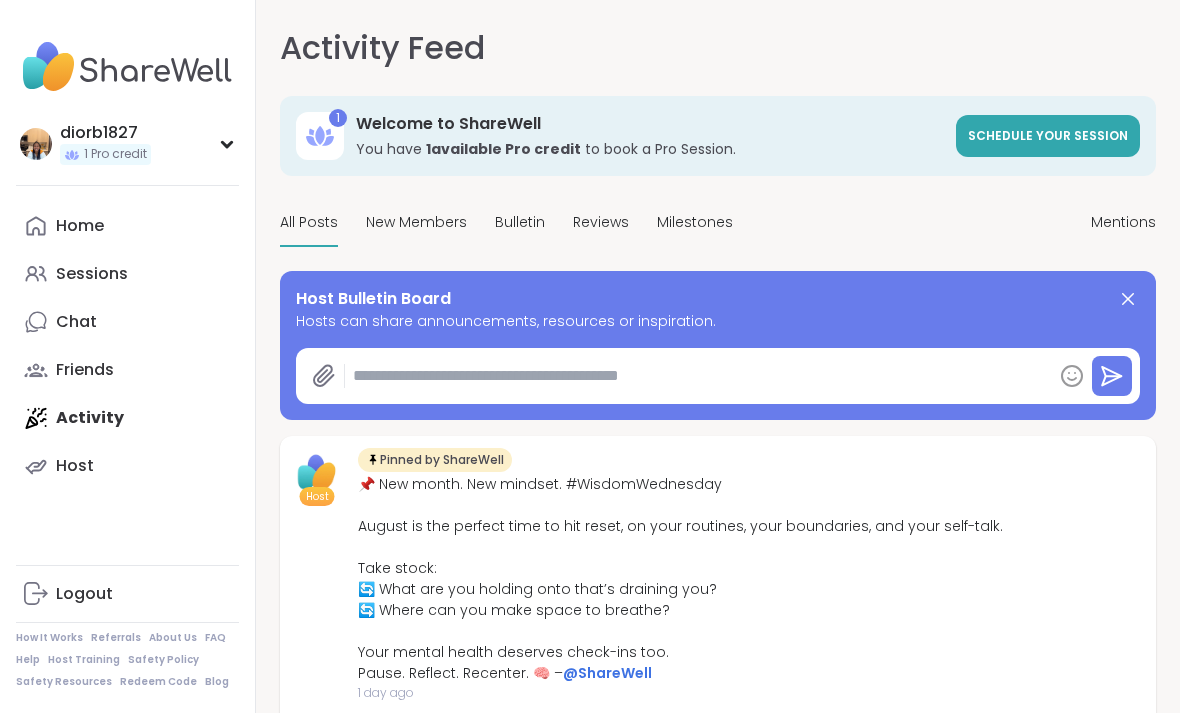 click on "Reviews" at bounding box center (601, 222) 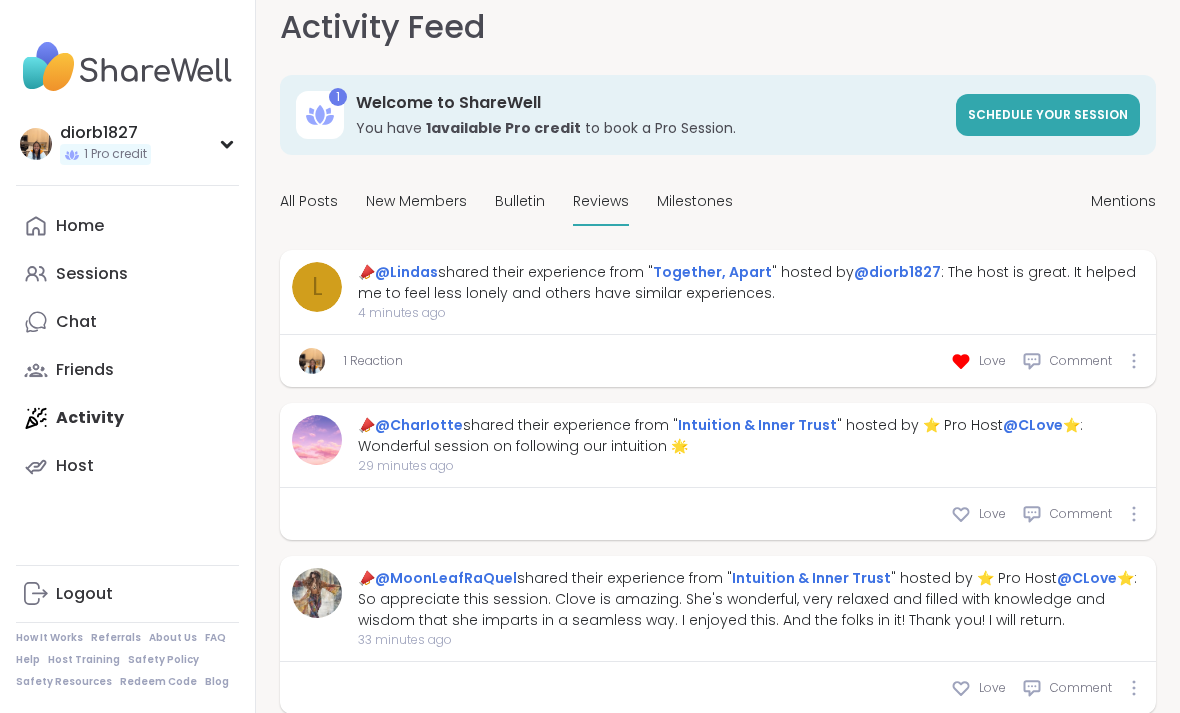 scroll, scrollTop: 20, scrollLeft: 0, axis: vertical 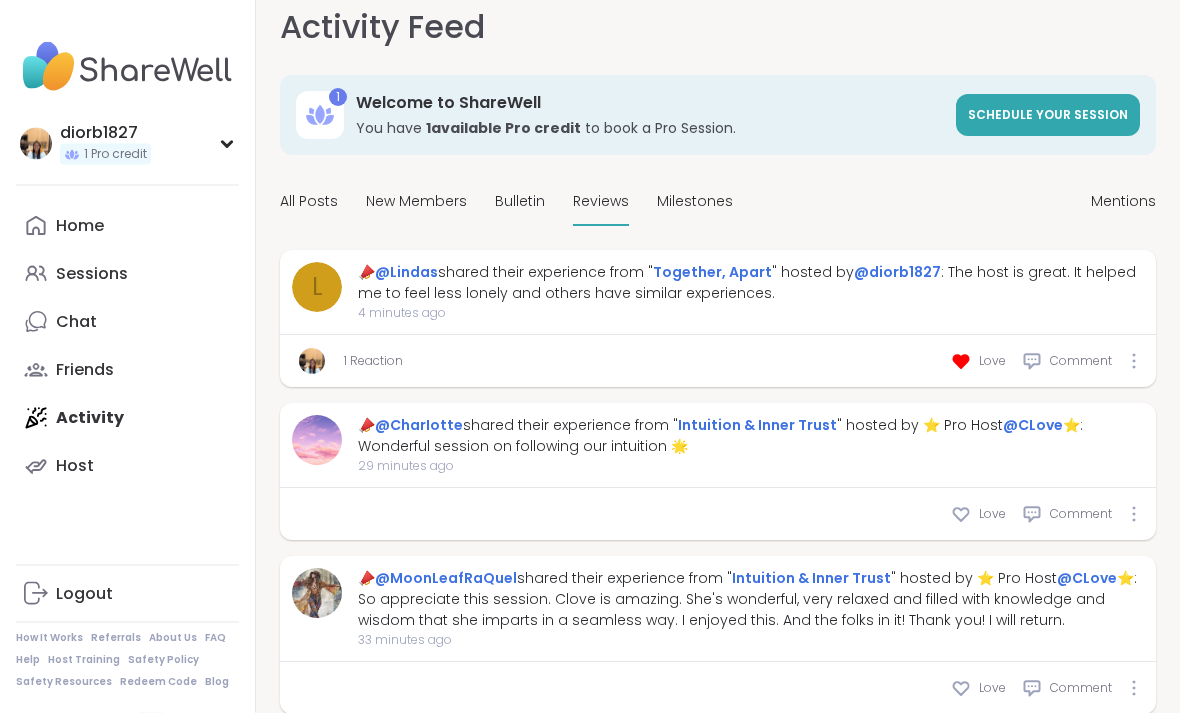click on "Milestones" at bounding box center [695, 203] 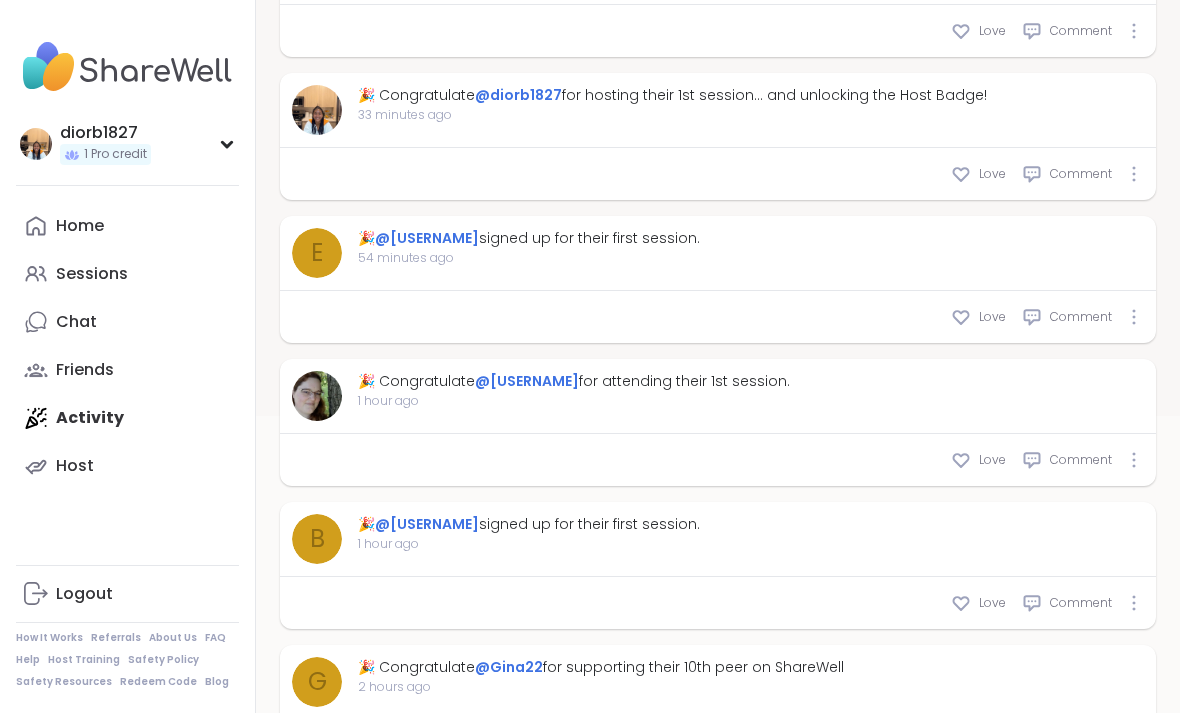 scroll, scrollTop: 0, scrollLeft: 0, axis: both 